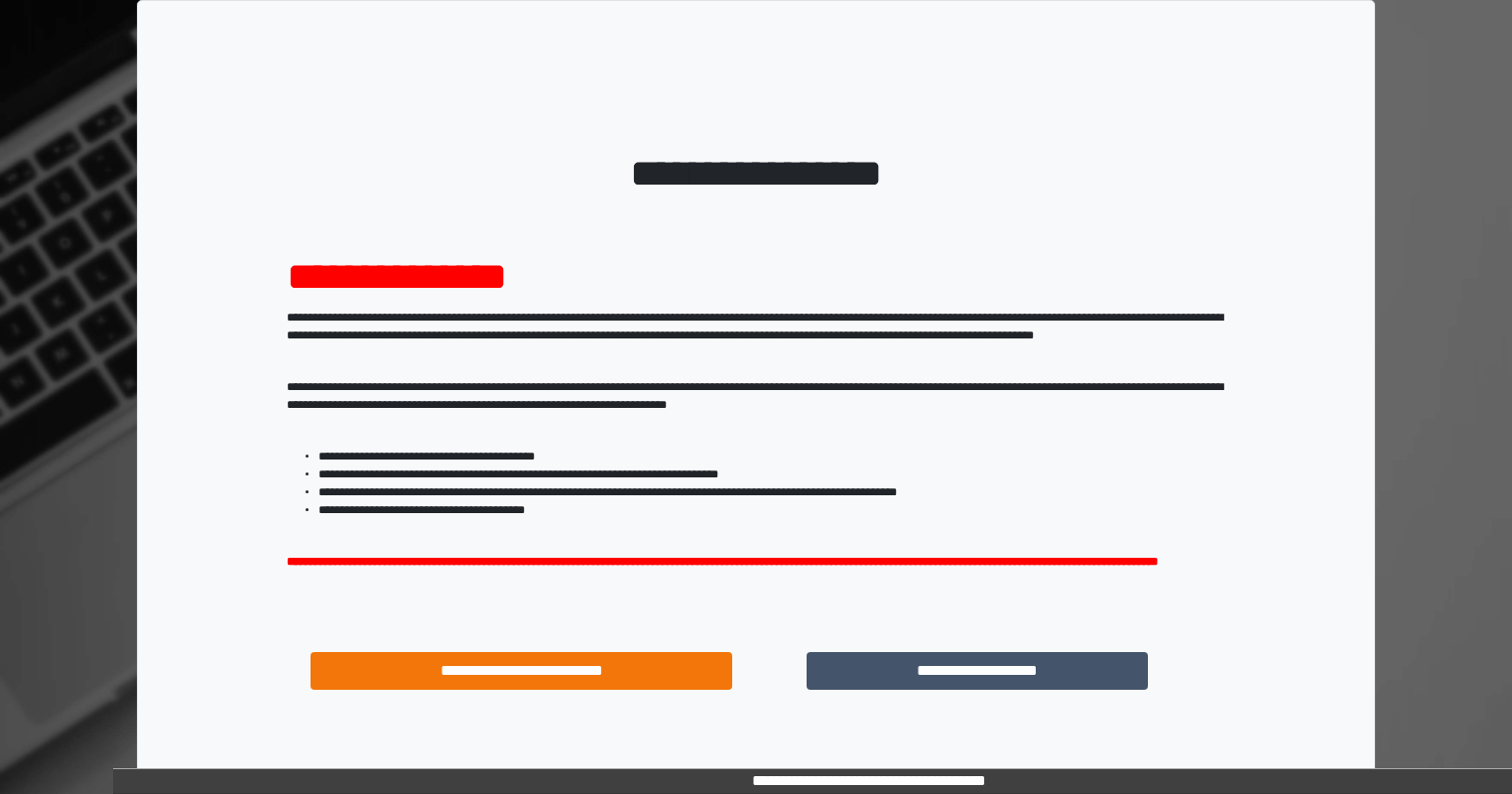 scroll, scrollTop: 0, scrollLeft: 0, axis: both 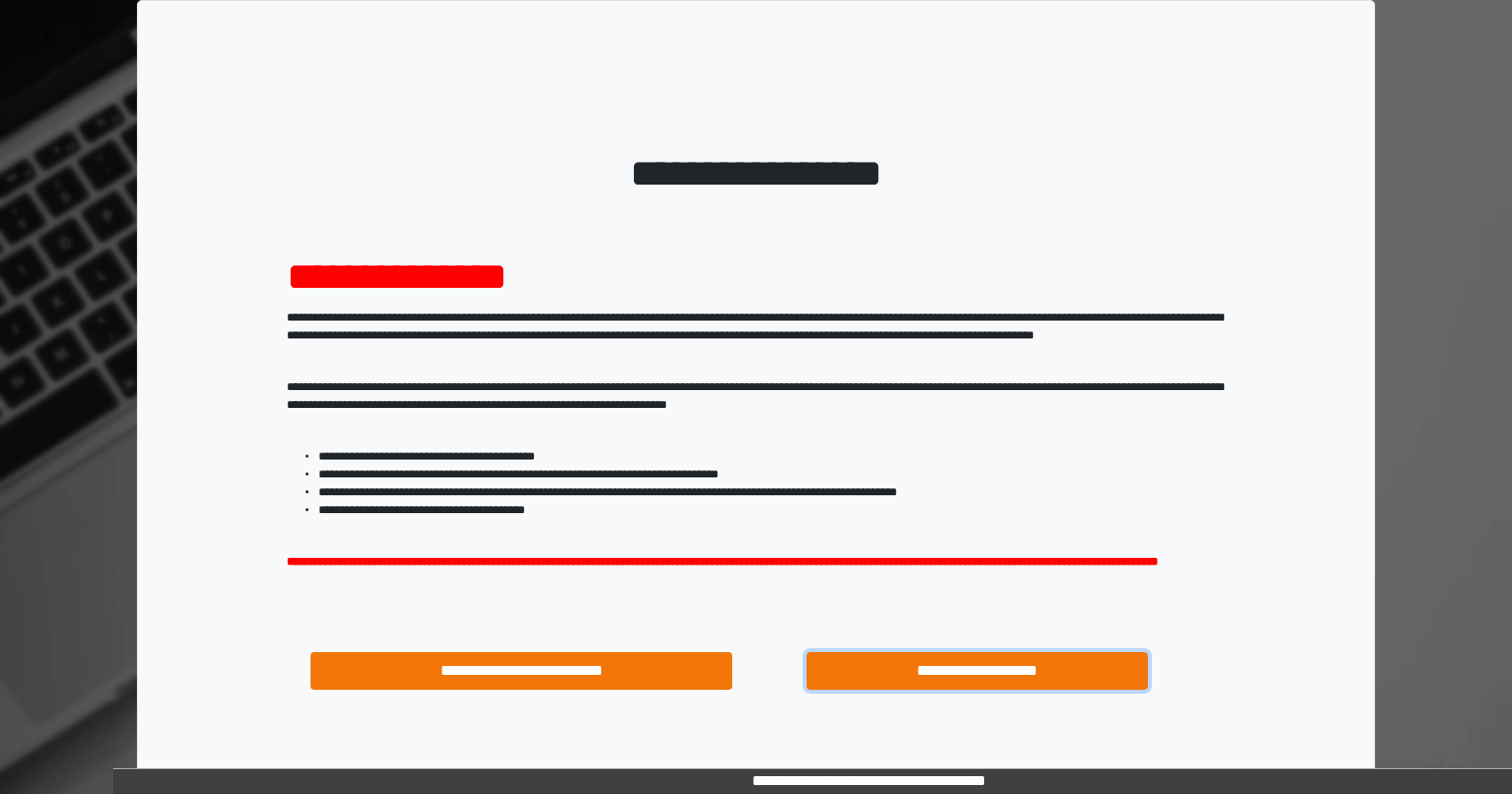 click on "**********" at bounding box center [977, 671] 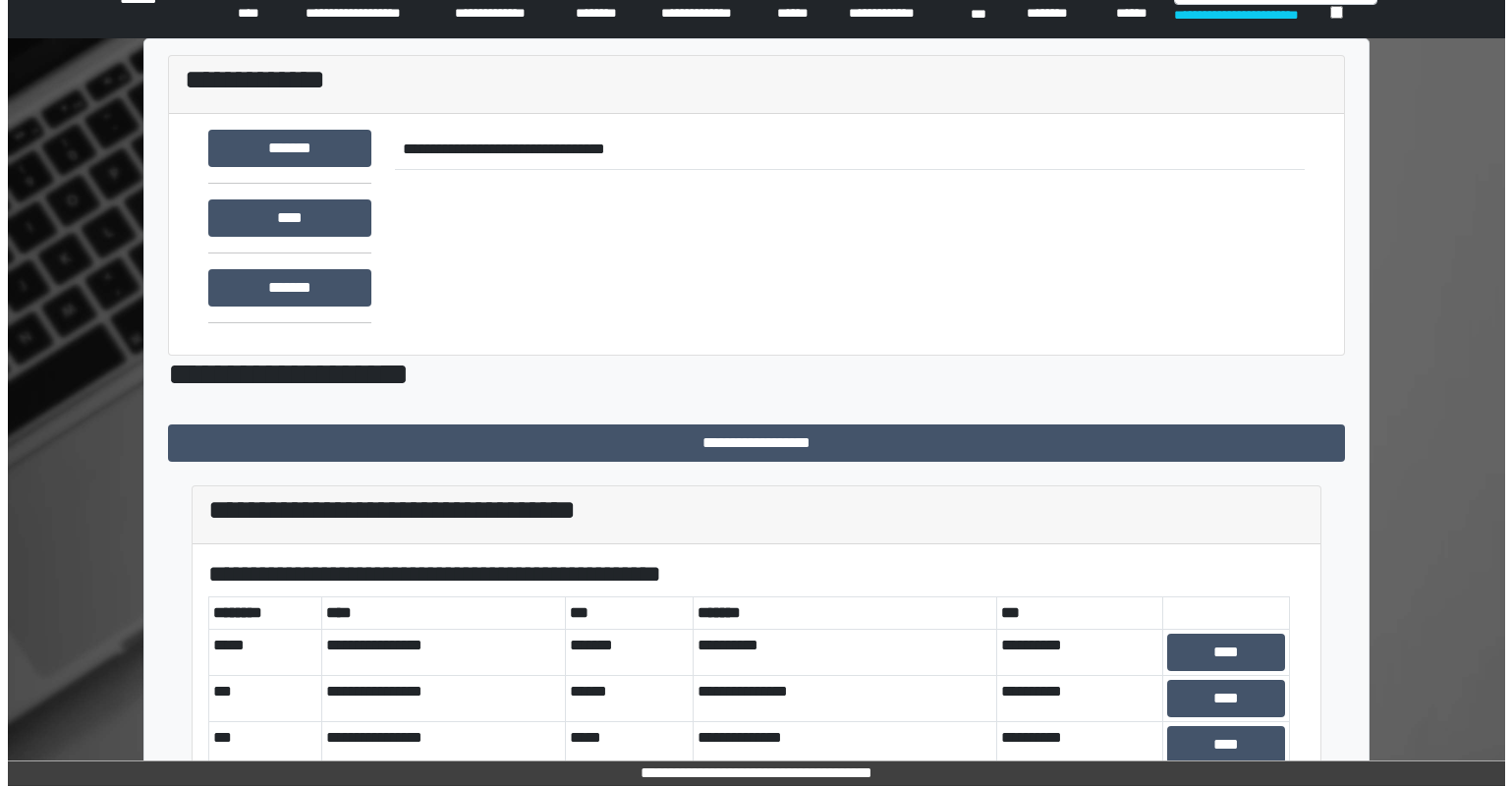 scroll, scrollTop: 0, scrollLeft: 0, axis: both 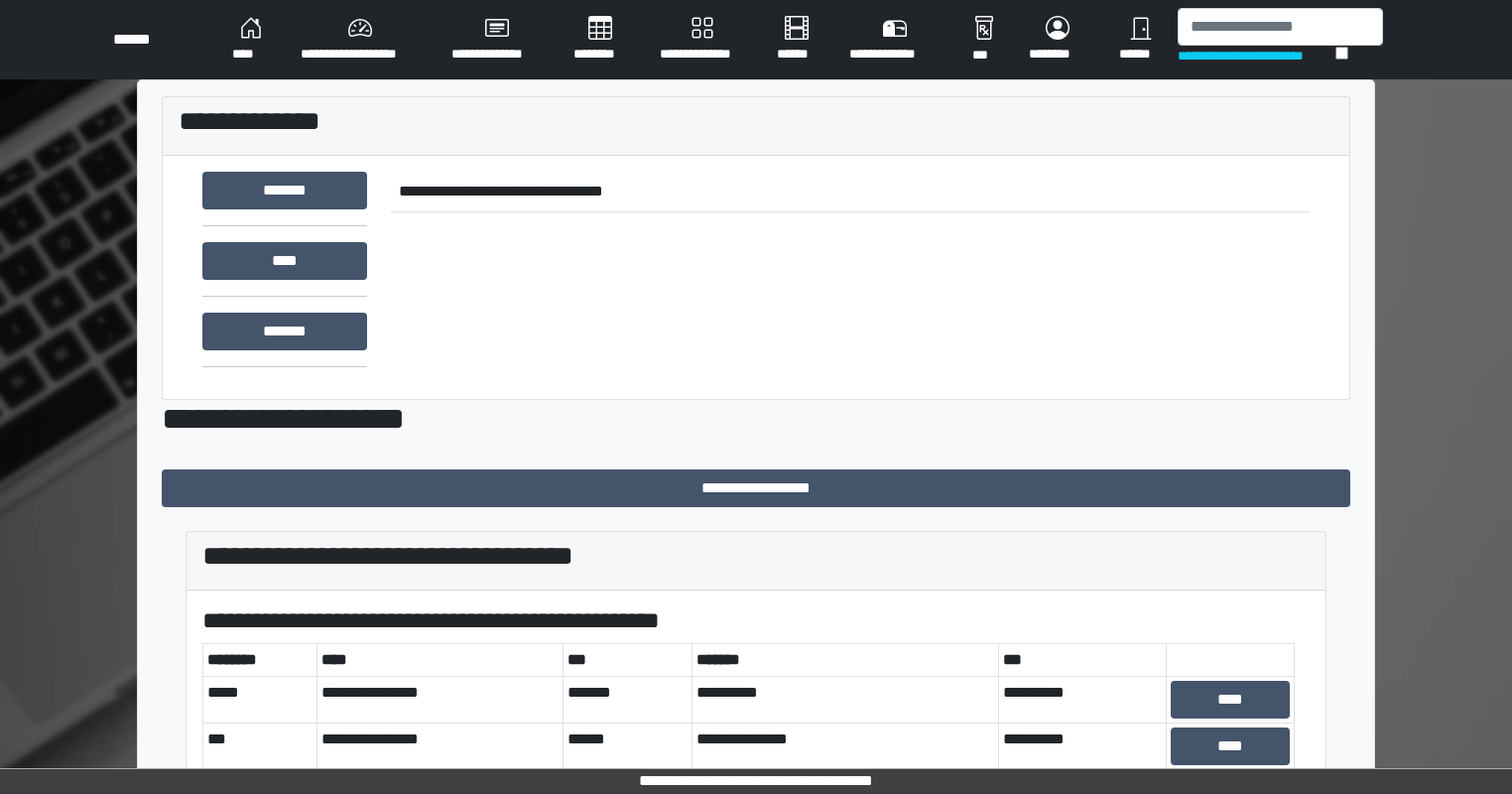 click on "**********" at bounding box center [702, 40] 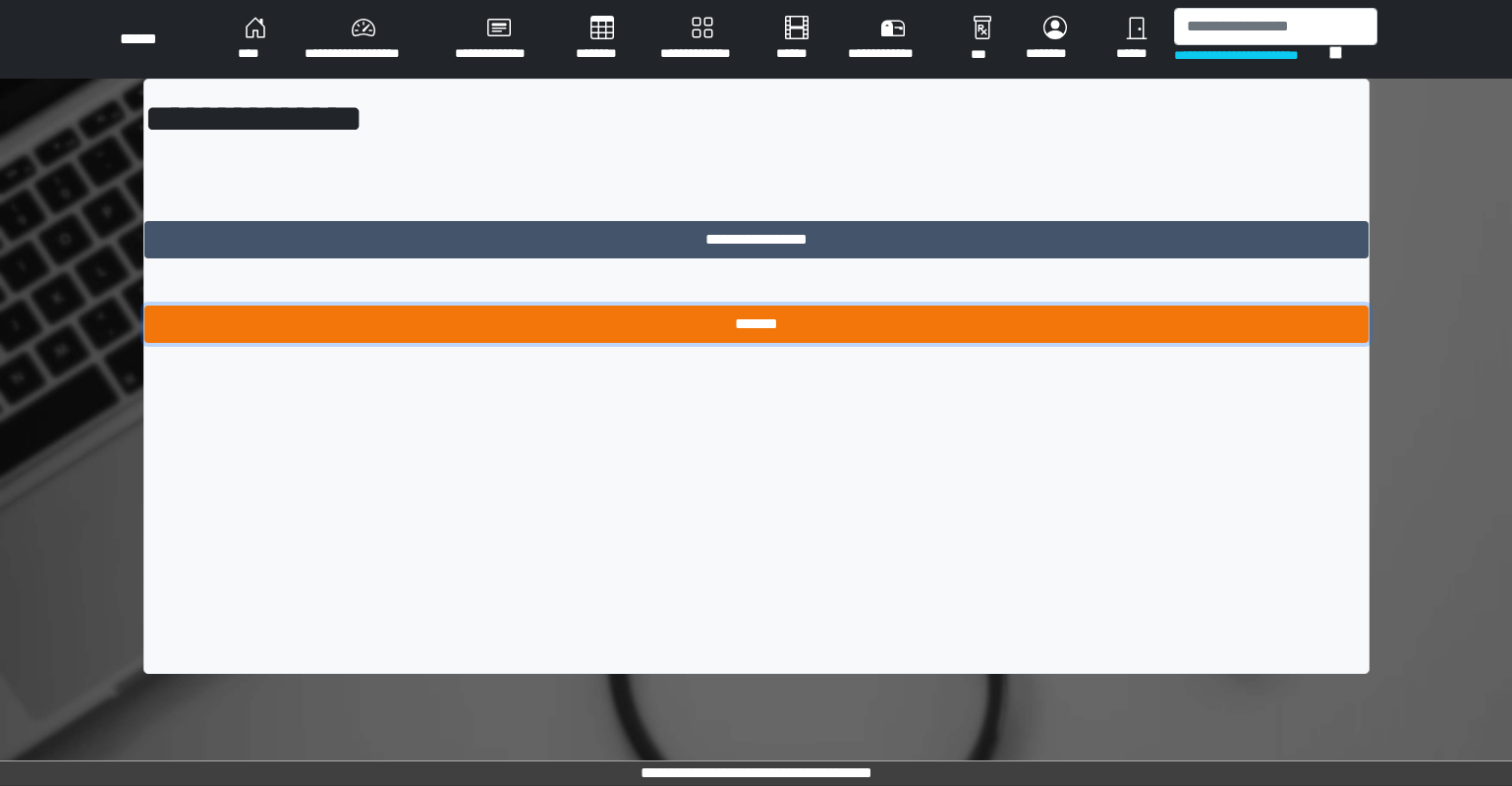 click on "*******" at bounding box center [756, 324] 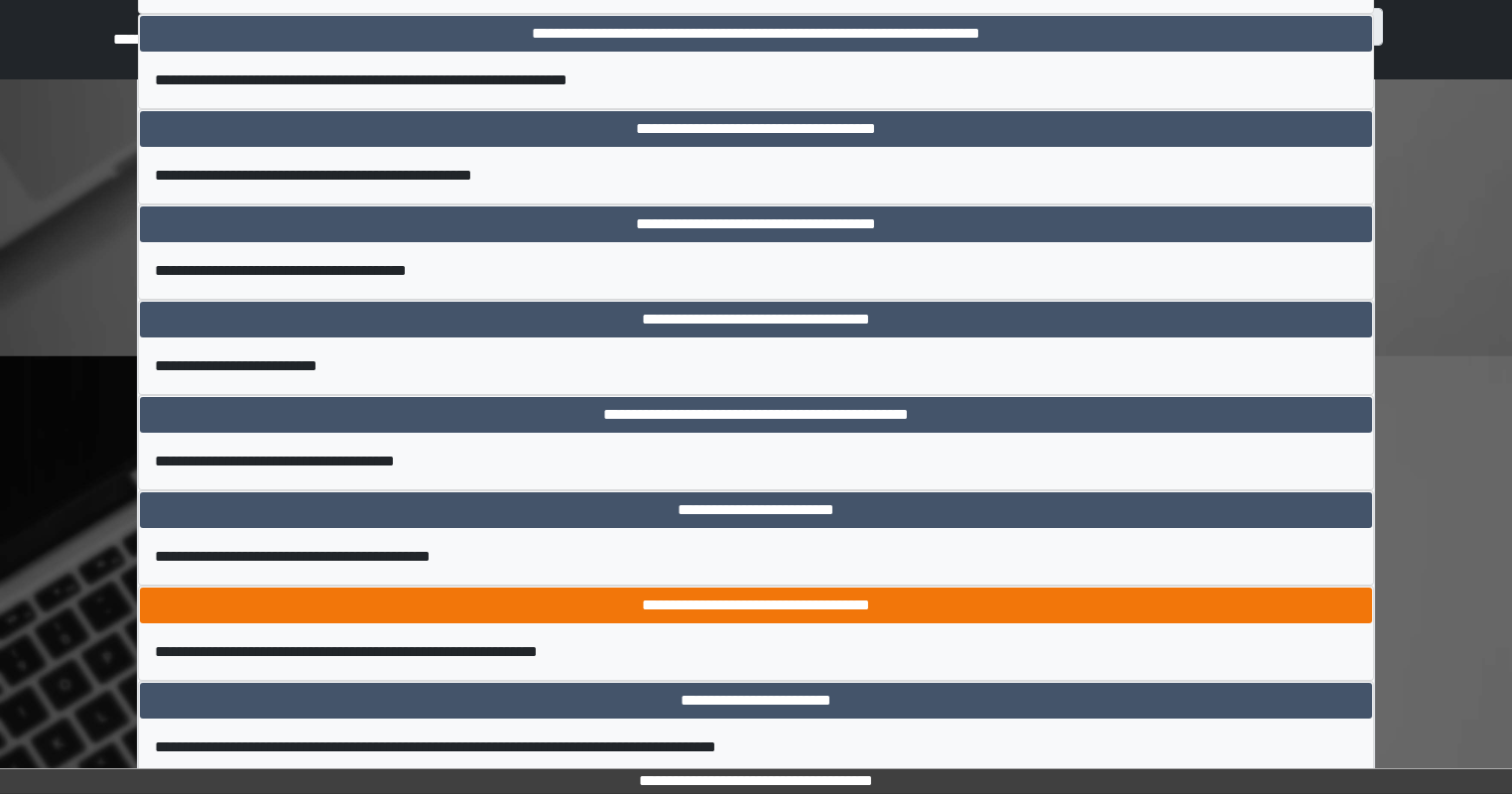 scroll, scrollTop: 1588, scrollLeft: 0, axis: vertical 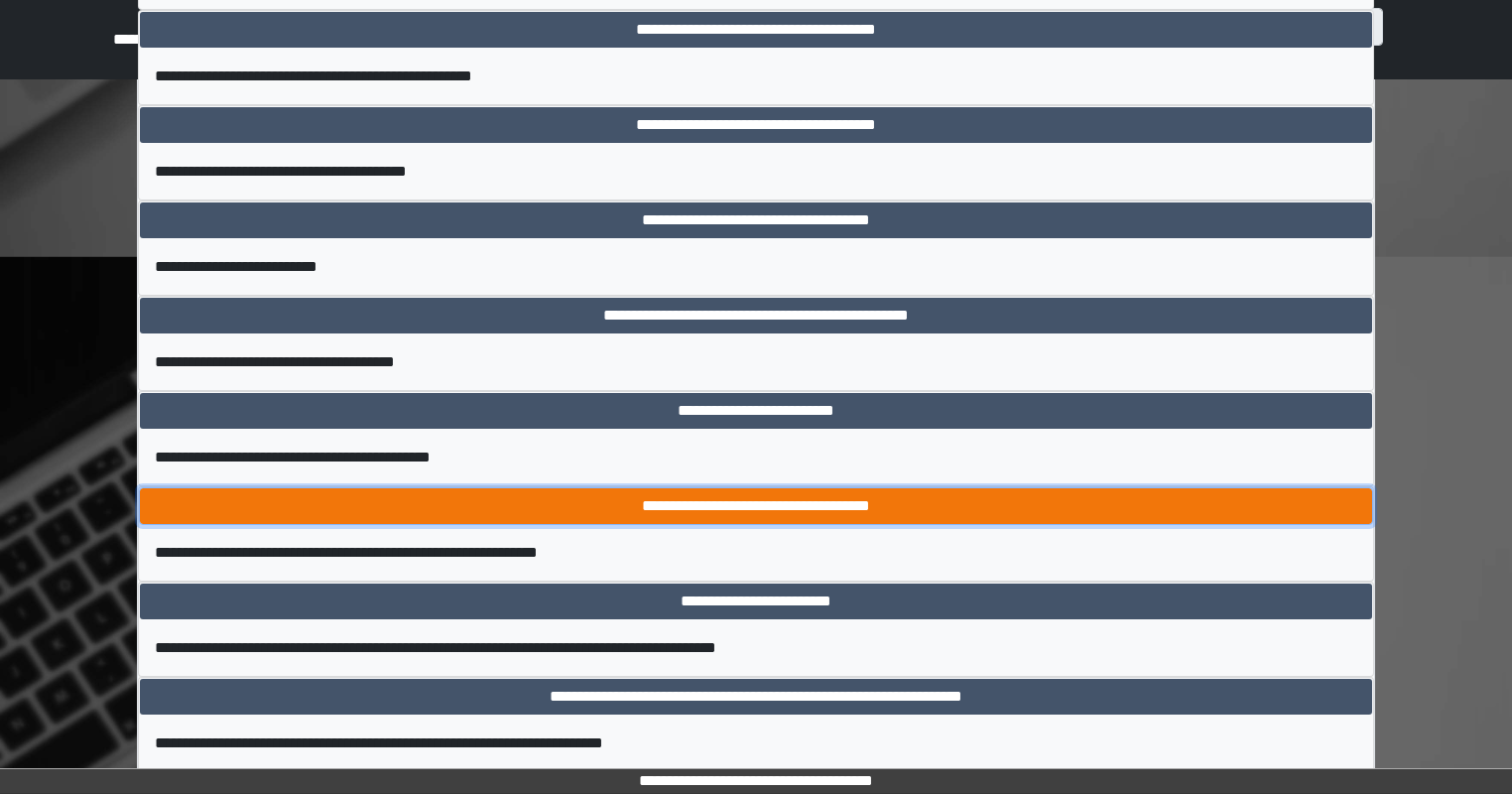 click on "**********" at bounding box center (756, 506) 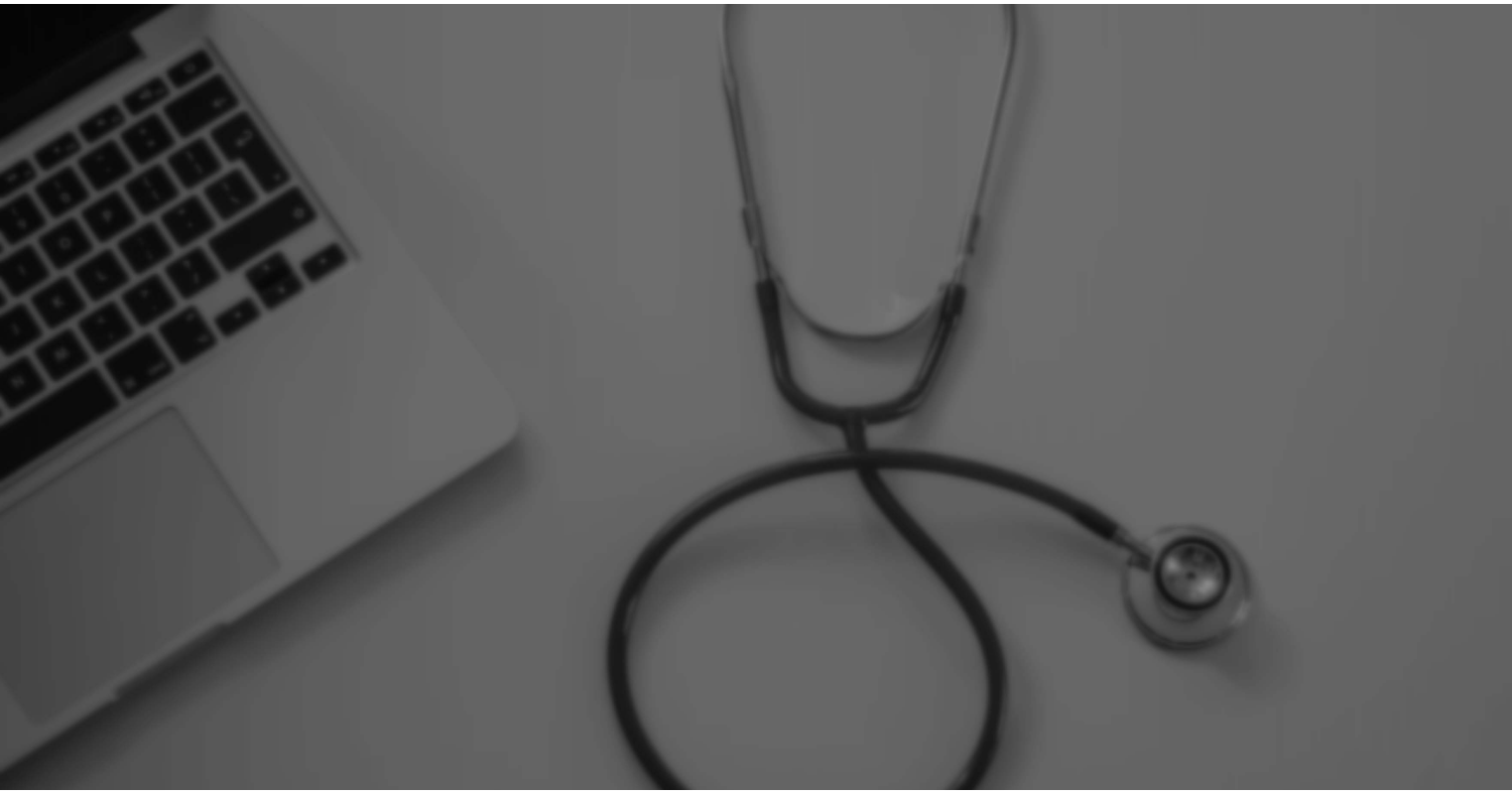 scroll, scrollTop: 0, scrollLeft: 0, axis: both 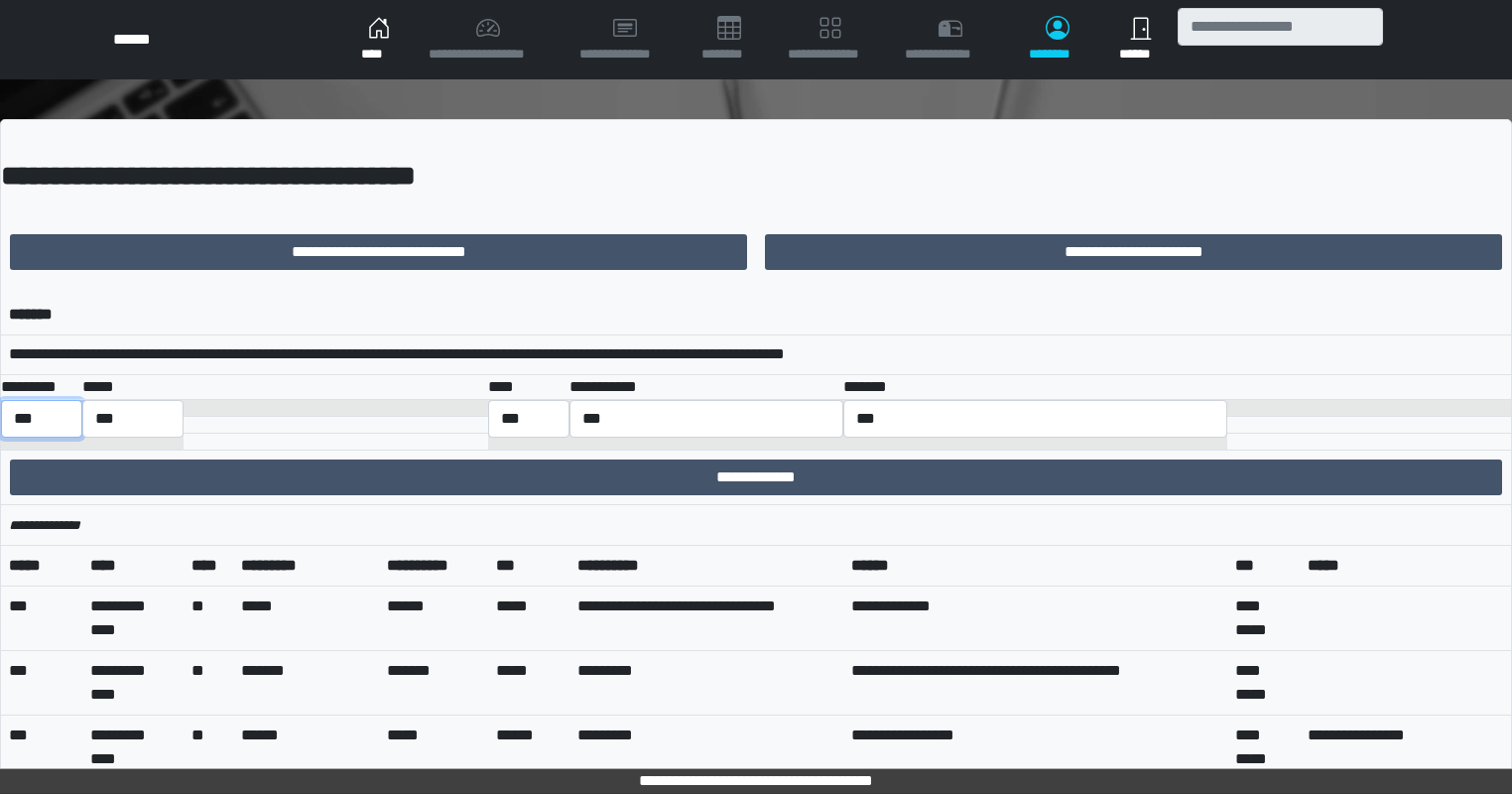 drag, startPoint x: 37, startPoint y: 413, endPoint x: 42, endPoint y: 422, distance: 10.29563 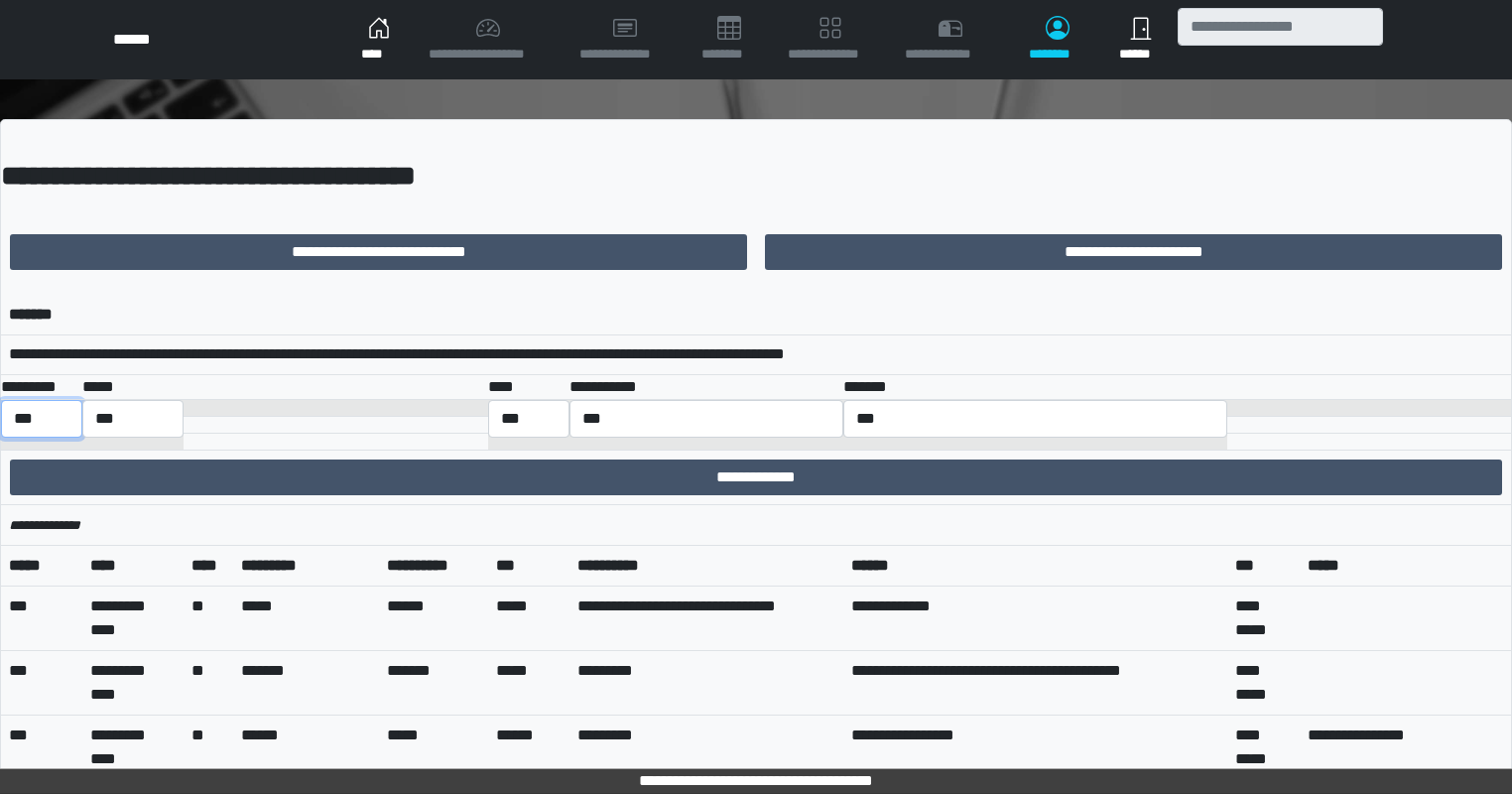 click on "*** *** ******** *** ******** ***** ***" at bounding box center [42, 419] 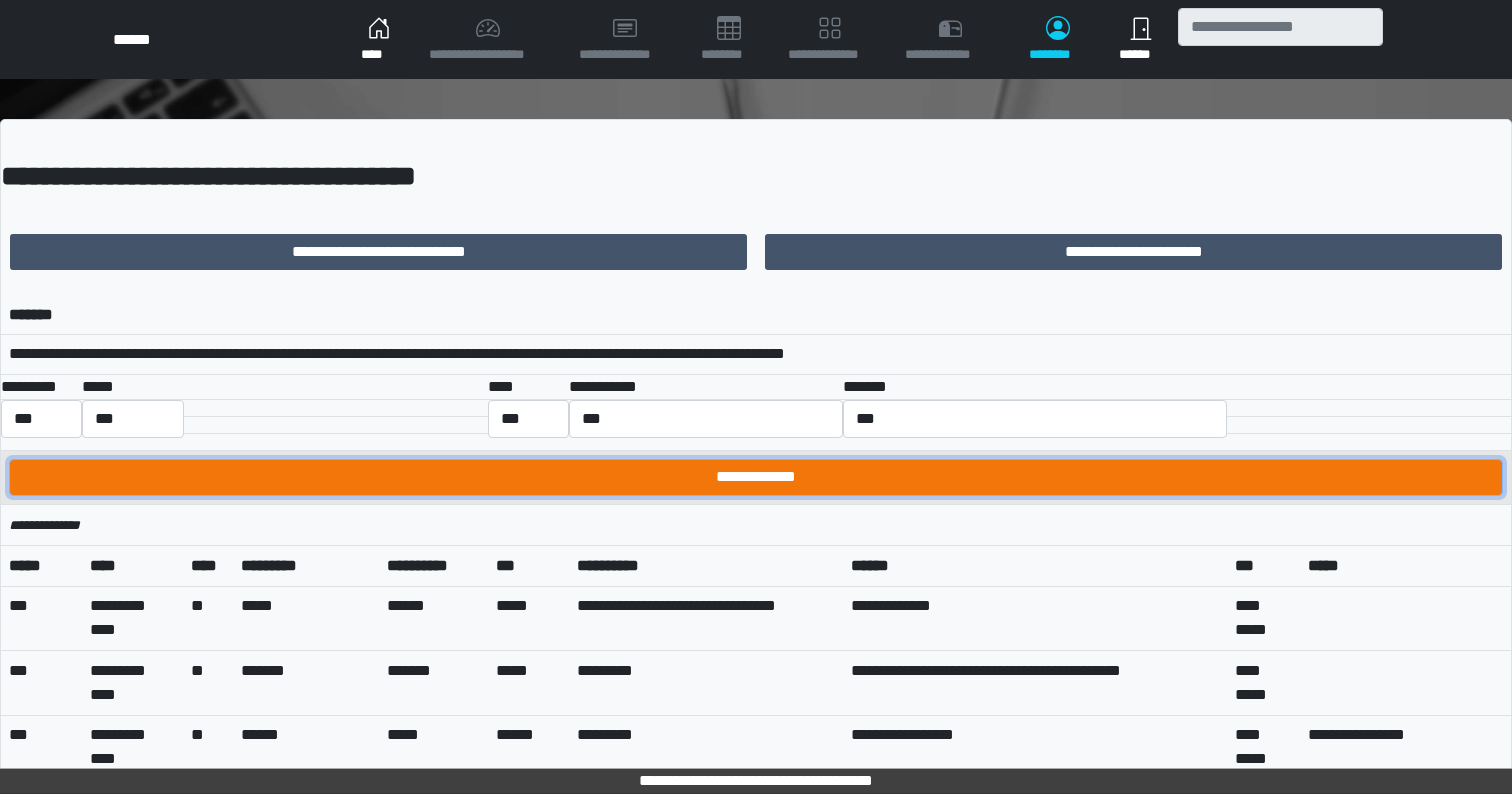 click on "**********" at bounding box center [756, 477] 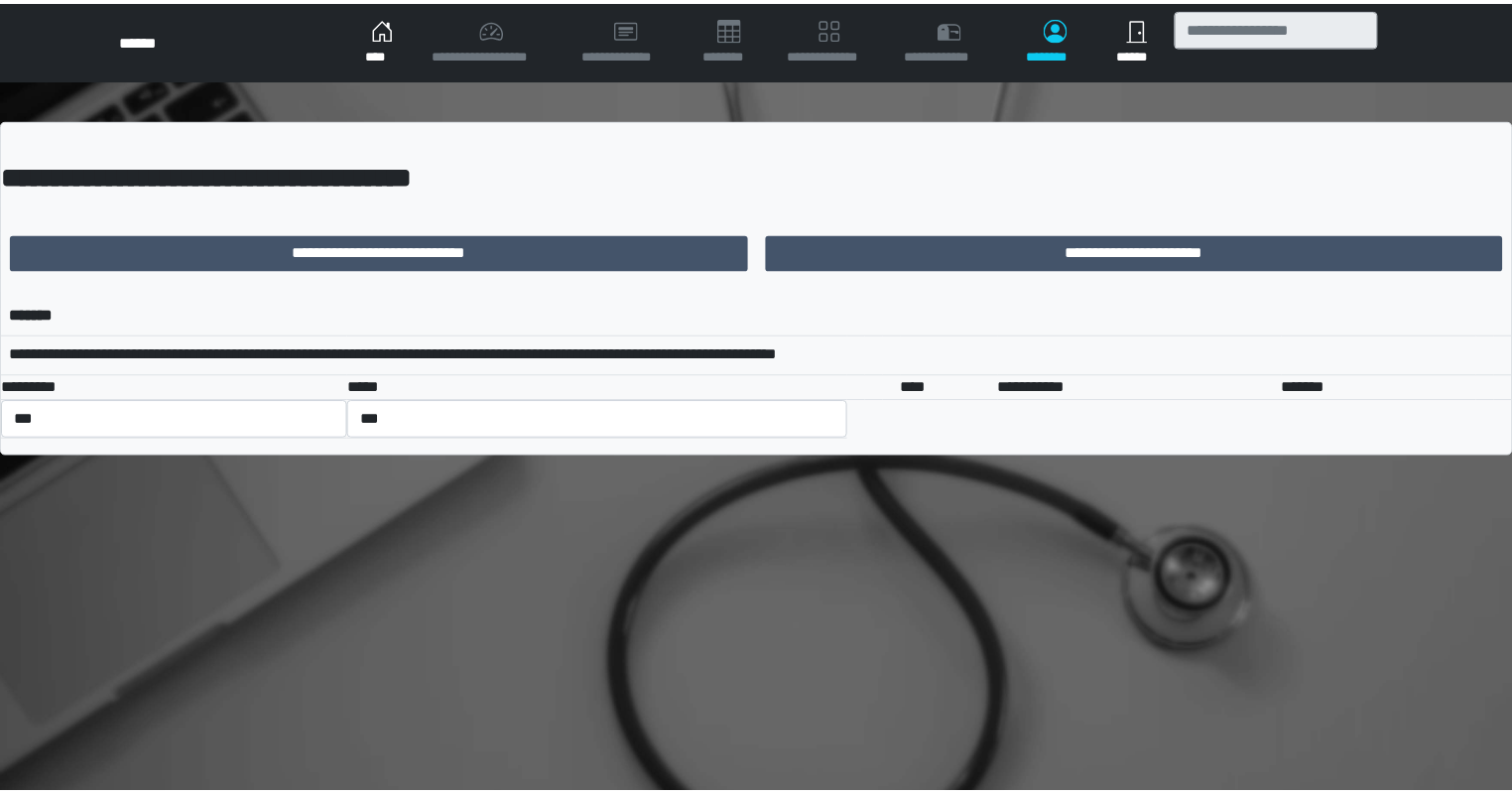 scroll, scrollTop: 0, scrollLeft: 0, axis: both 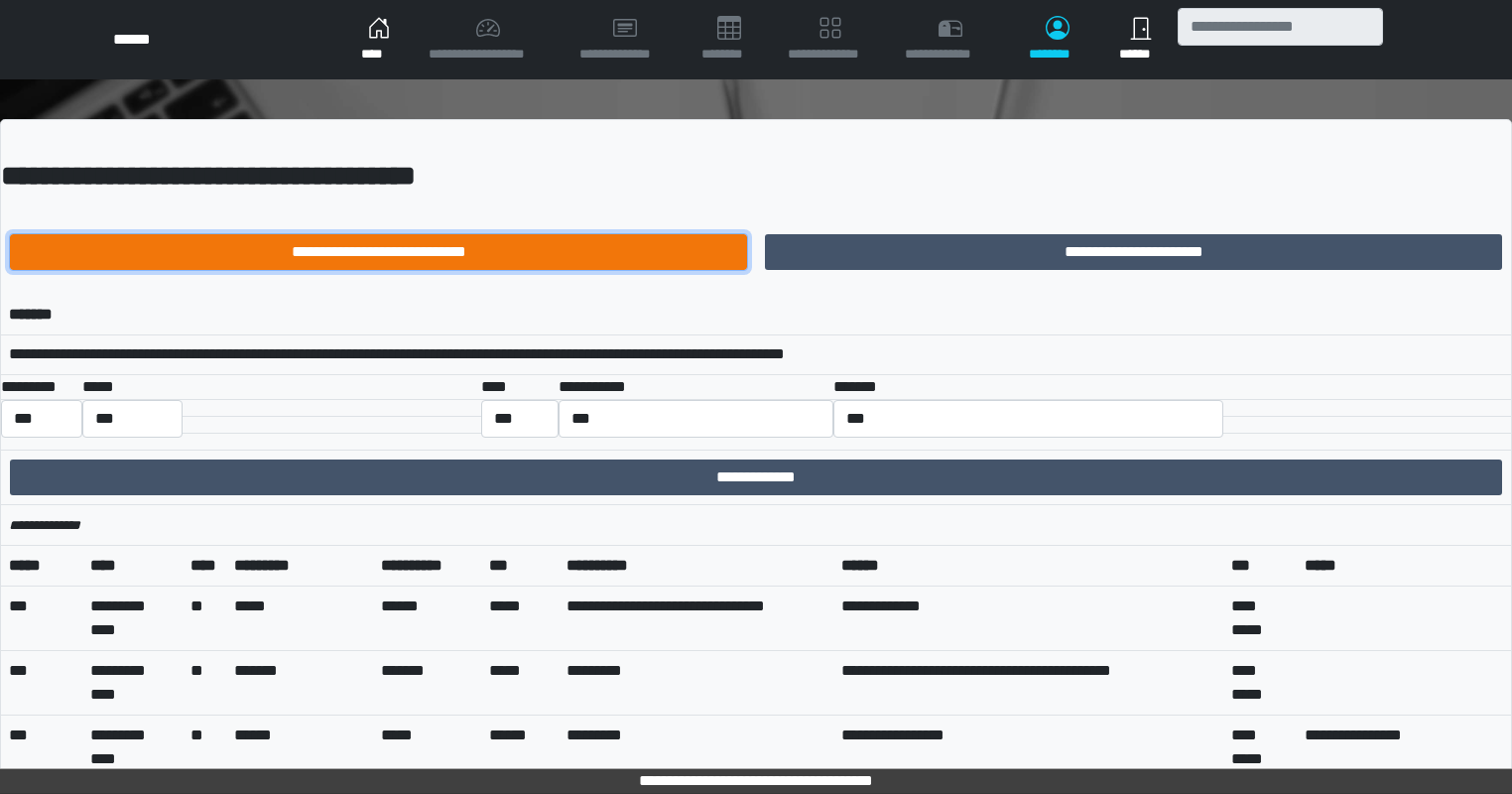 click on "**********" at bounding box center (378, 252) 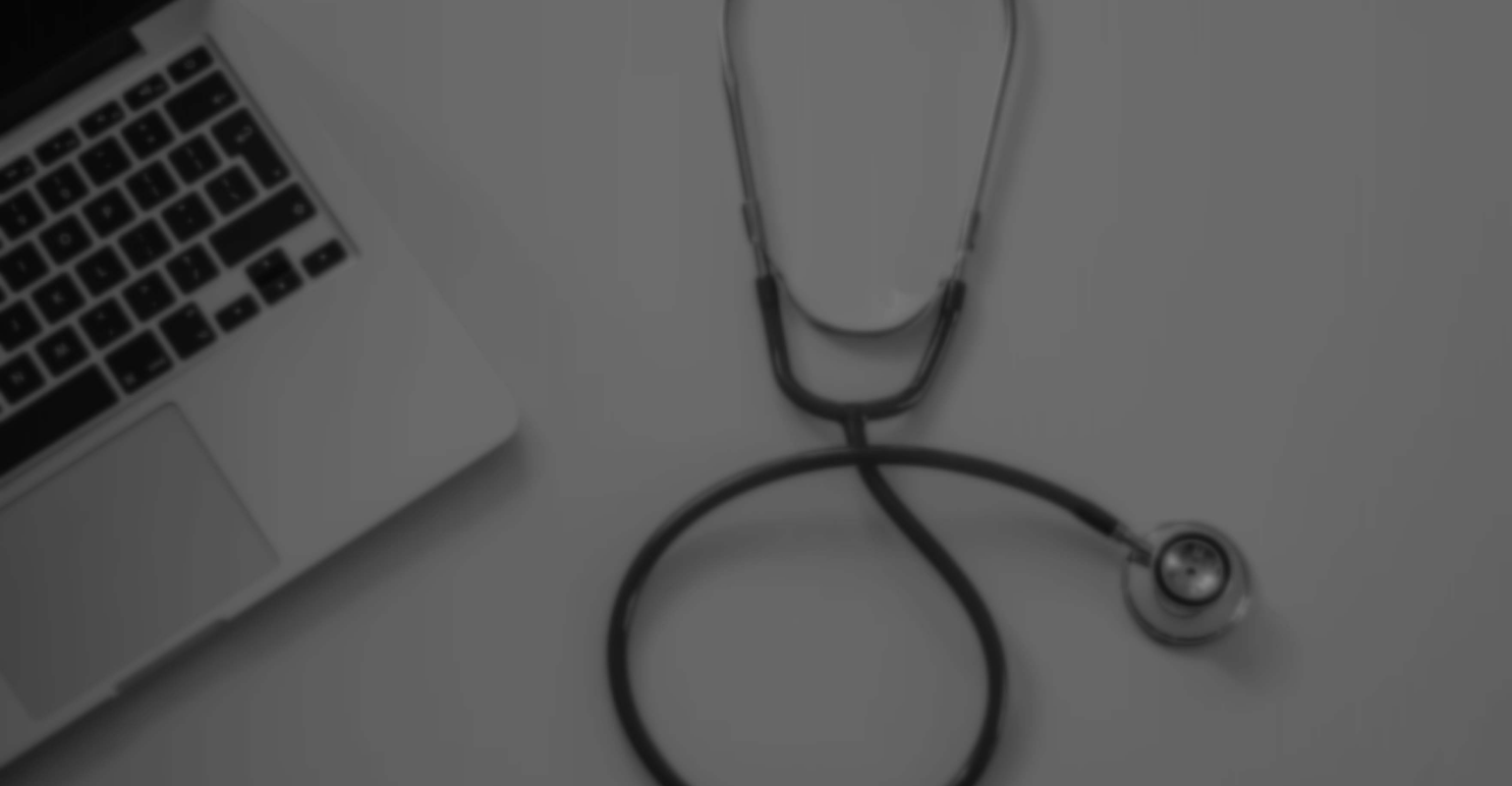 scroll, scrollTop: 0, scrollLeft: 0, axis: both 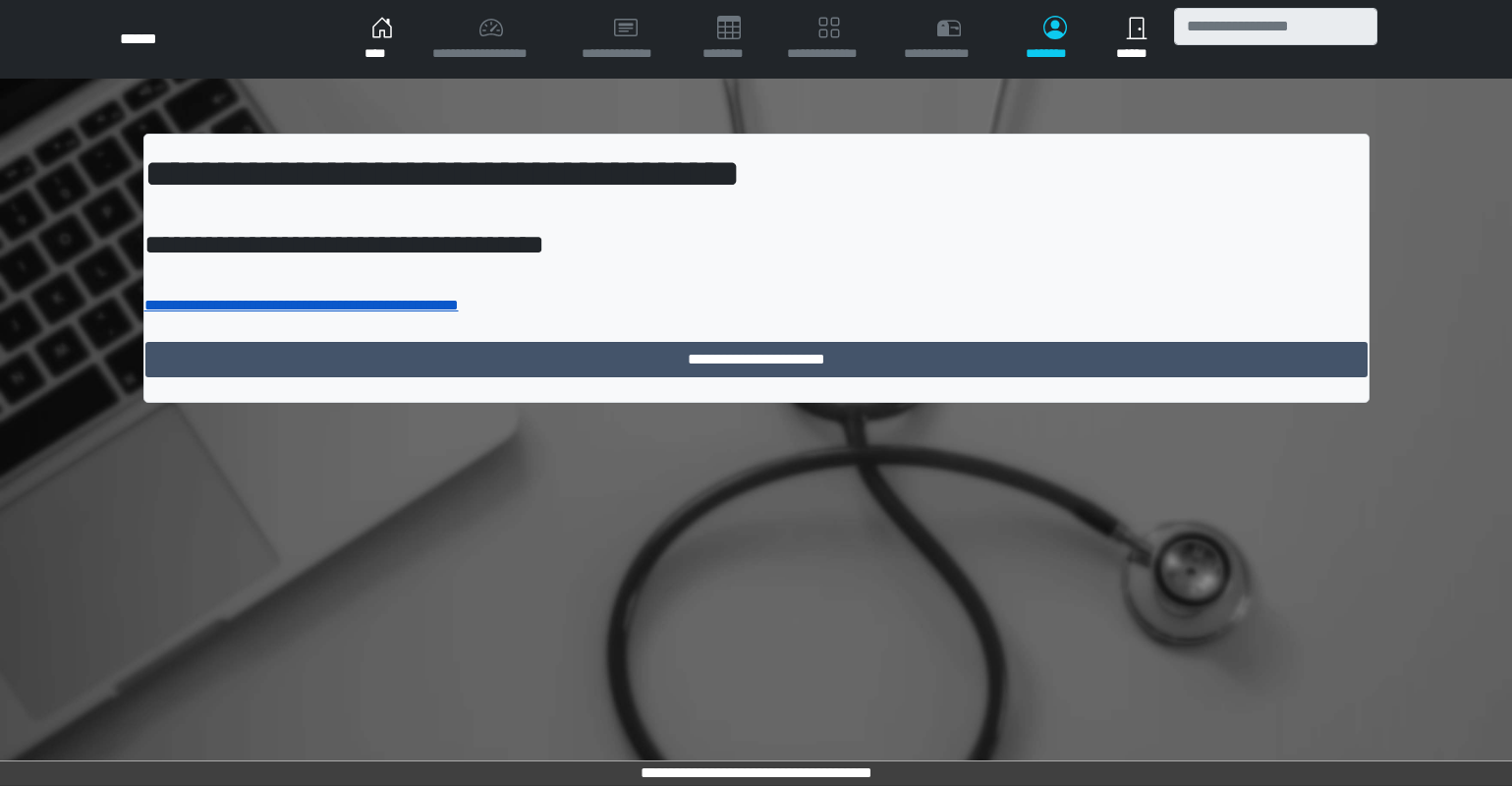 click on "**********" at bounding box center (302, 305) 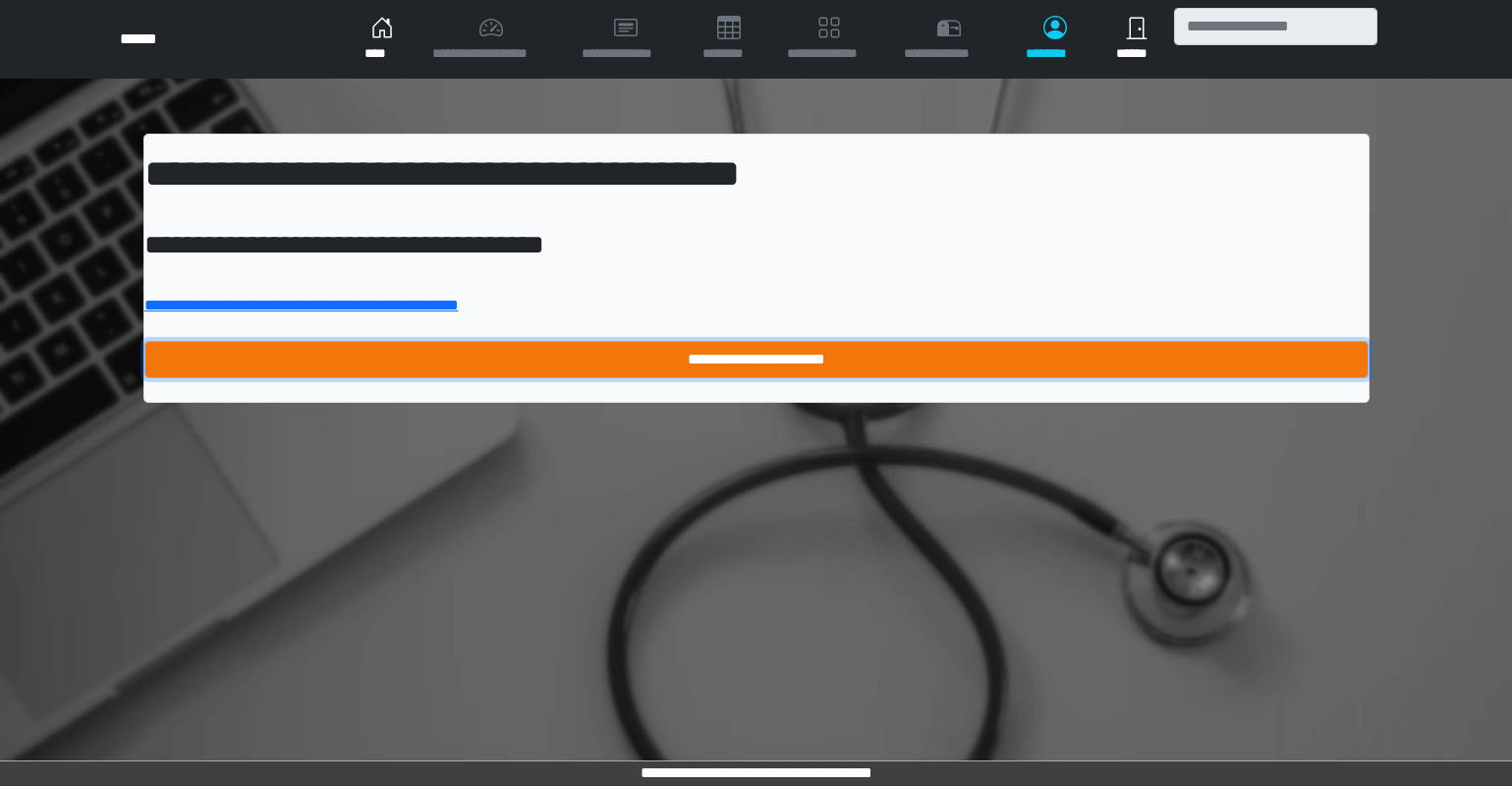click on "**********" at bounding box center (756, 360) 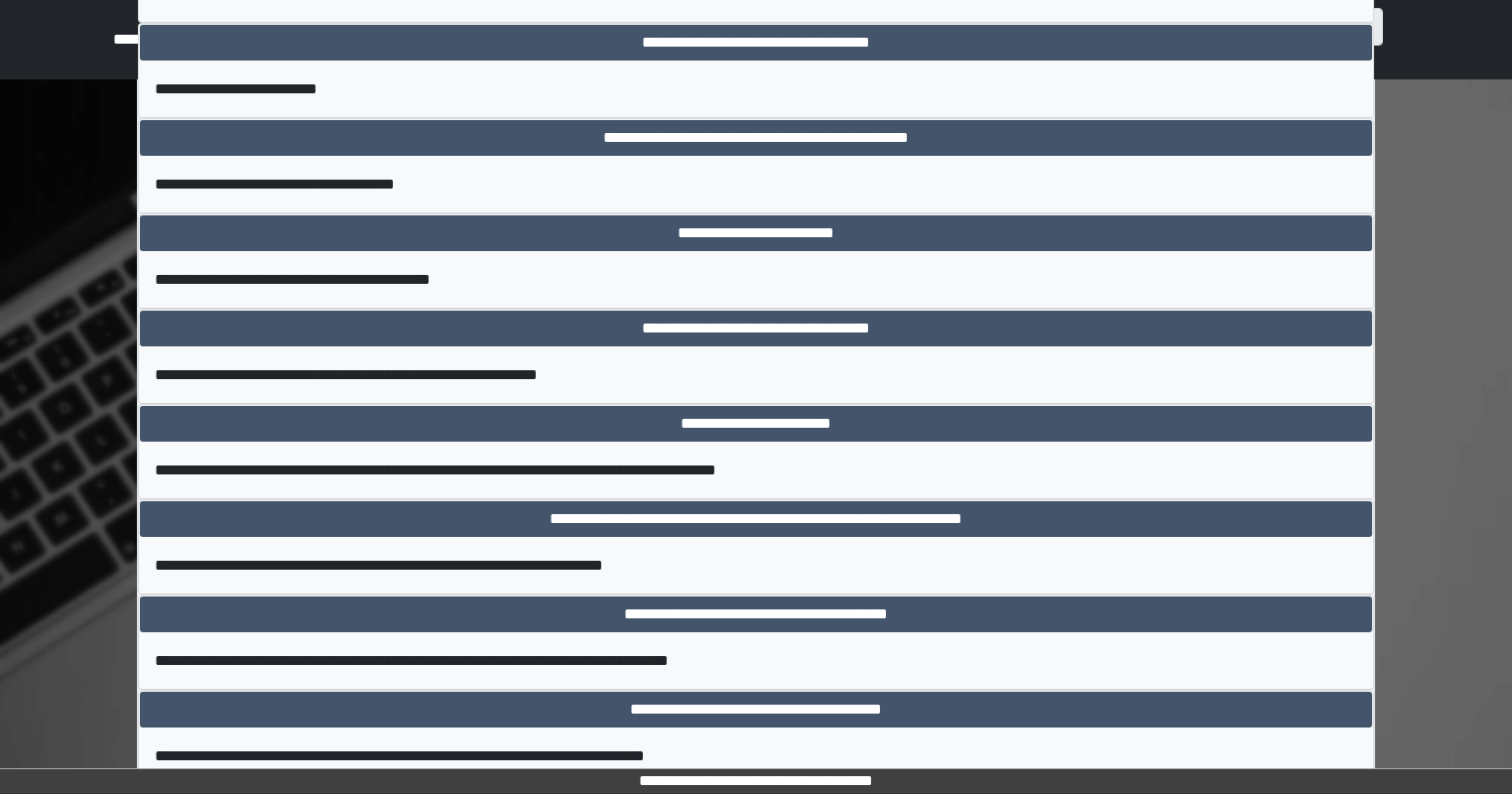 scroll, scrollTop: 1786, scrollLeft: 0, axis: vertical 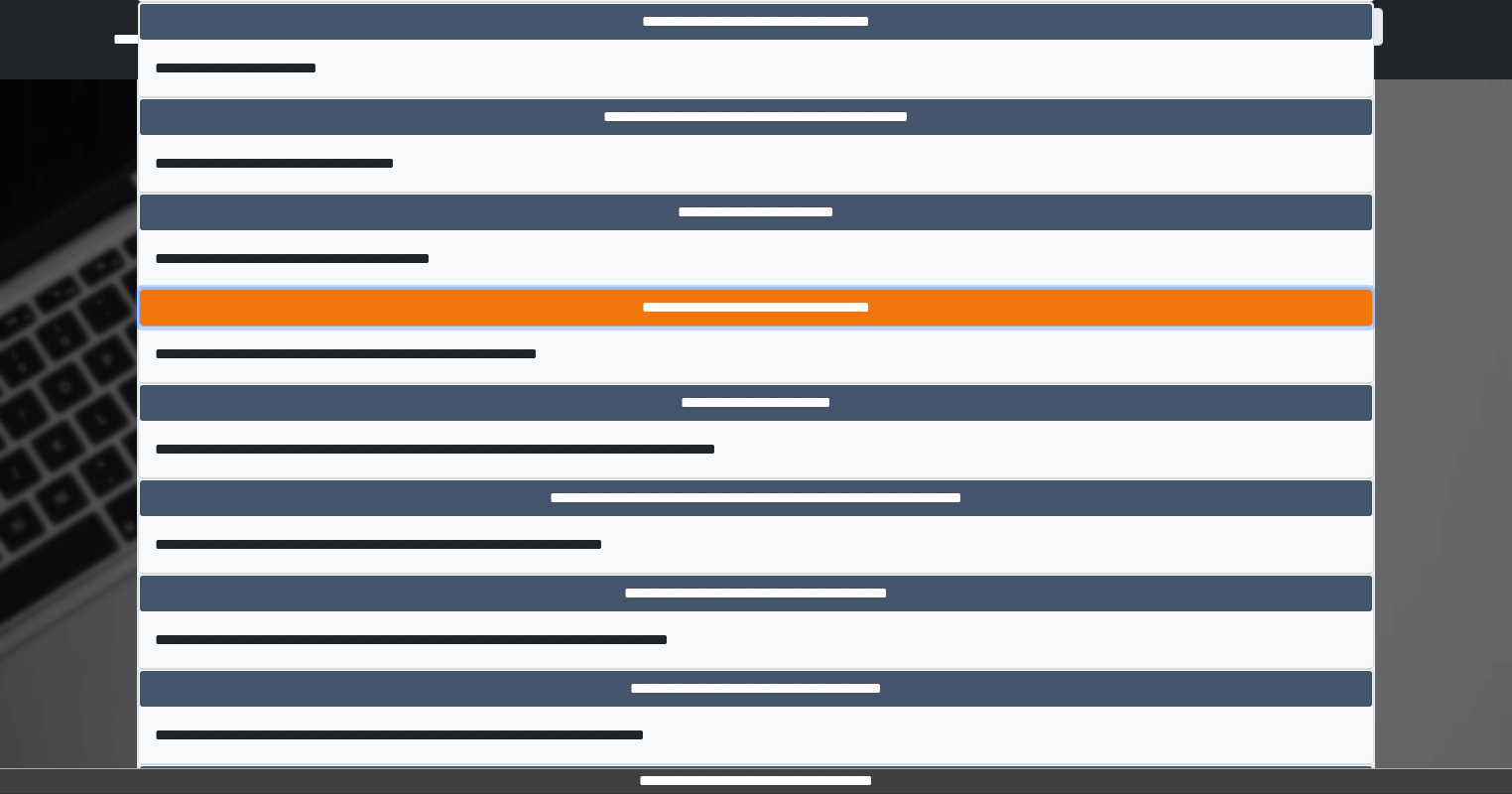 click on "**********" at bounding box center (756, 308) 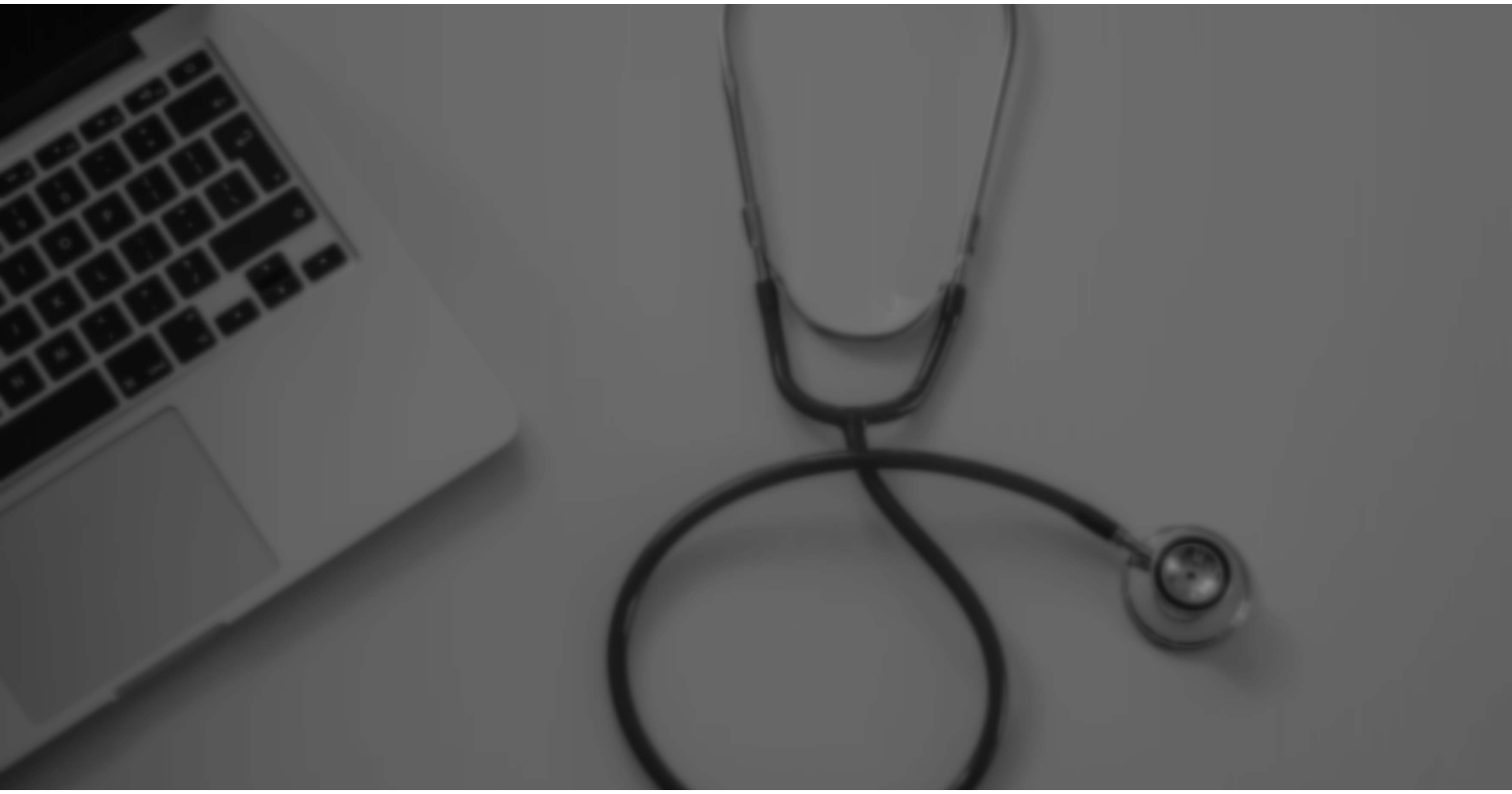 scroll, scrollTop: 0, scrollLeft: 0, axis: both 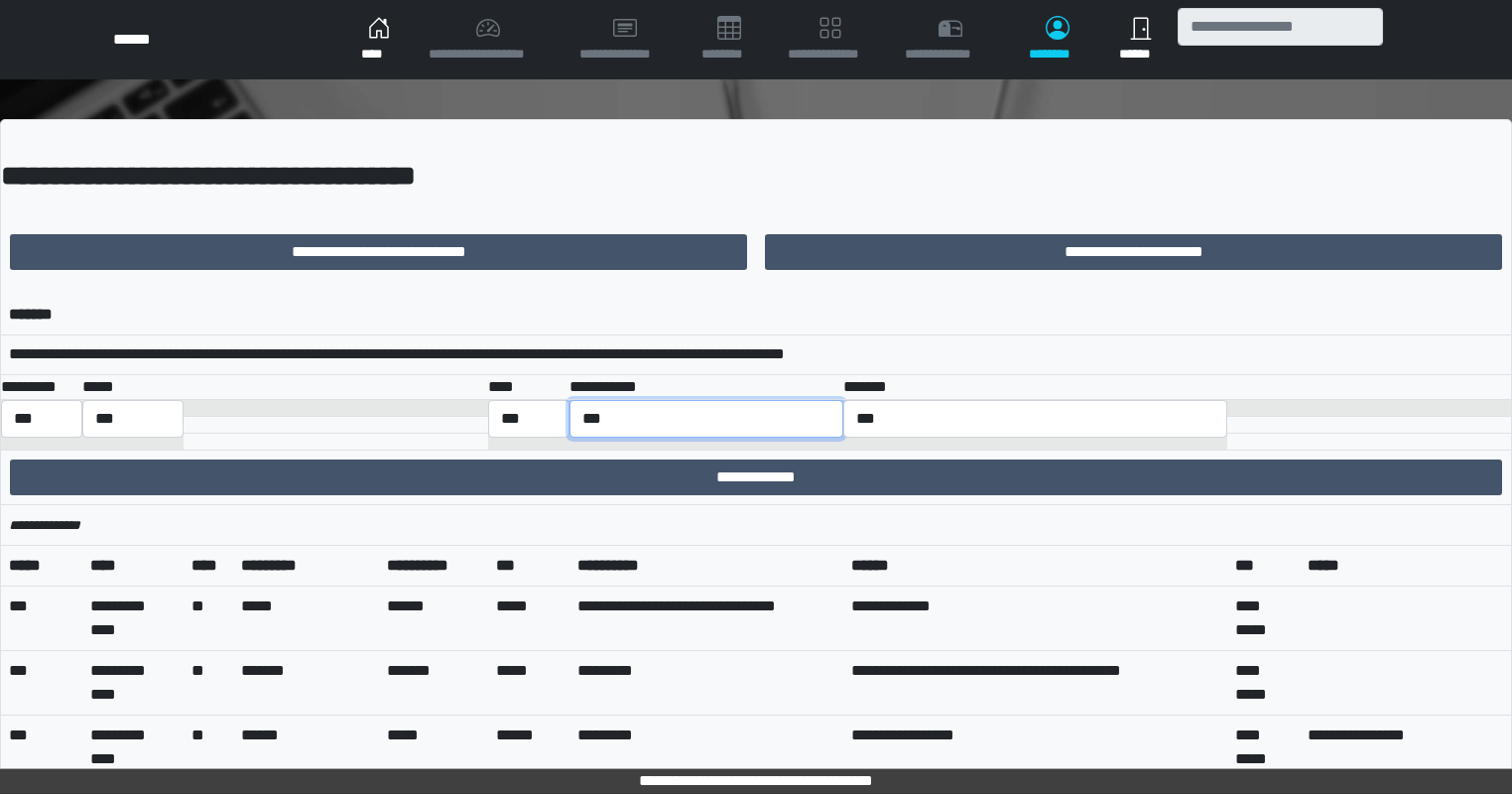 click on "**********" at bounding box center (706, 419) 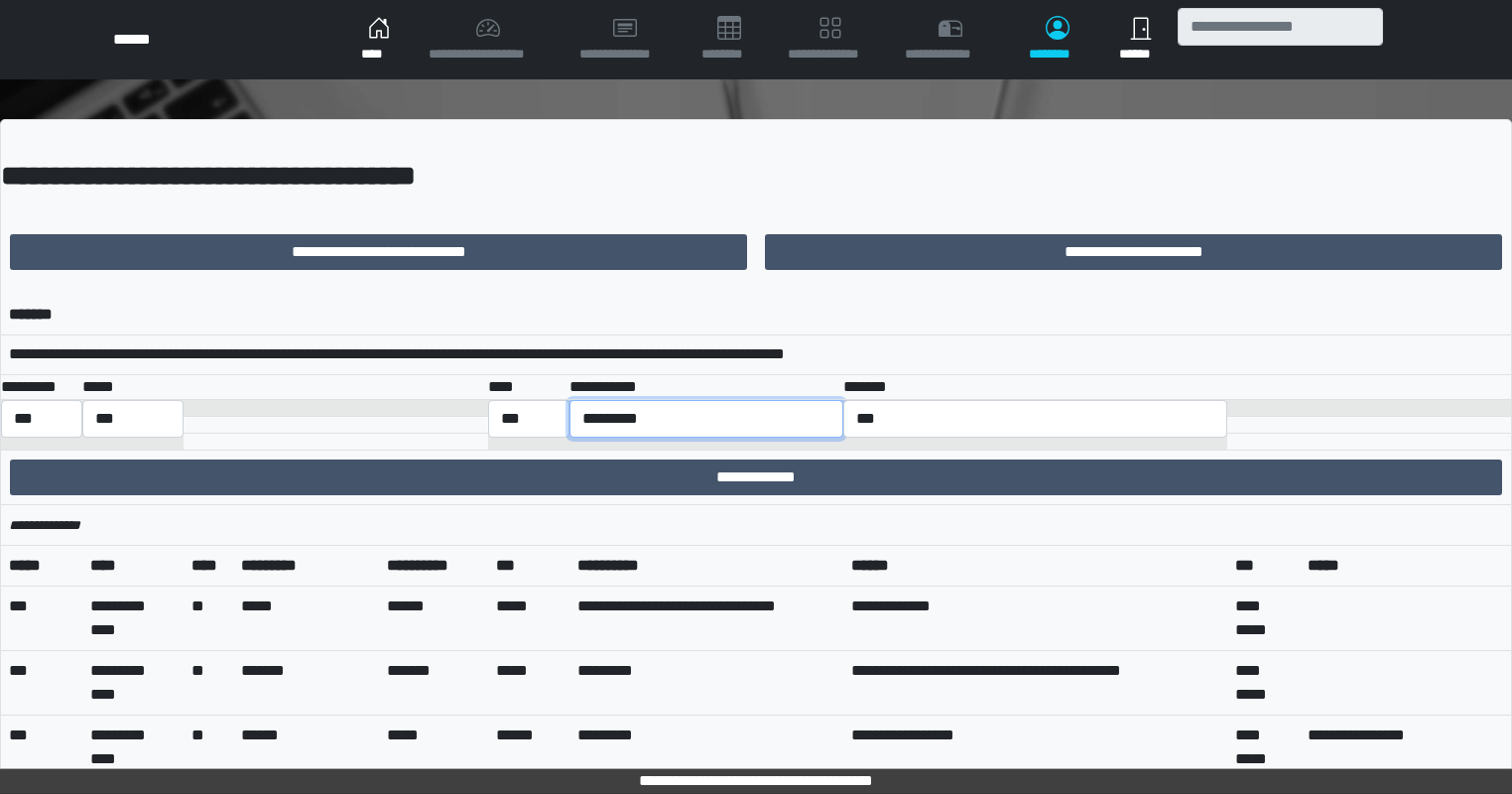 click on "**********" at bounding box center [706, 419] 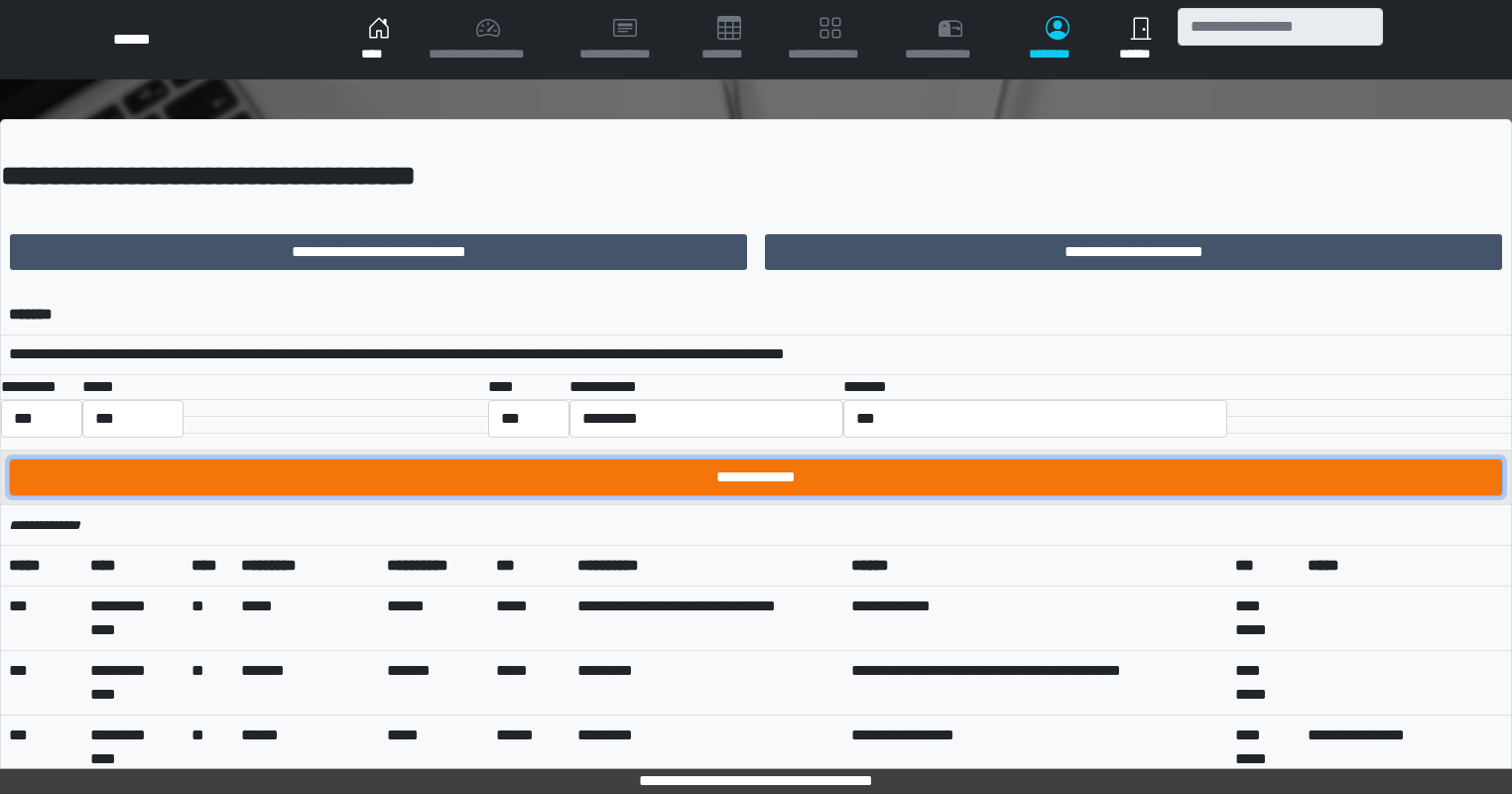 click on "**********" at bounding box center [756, 477] 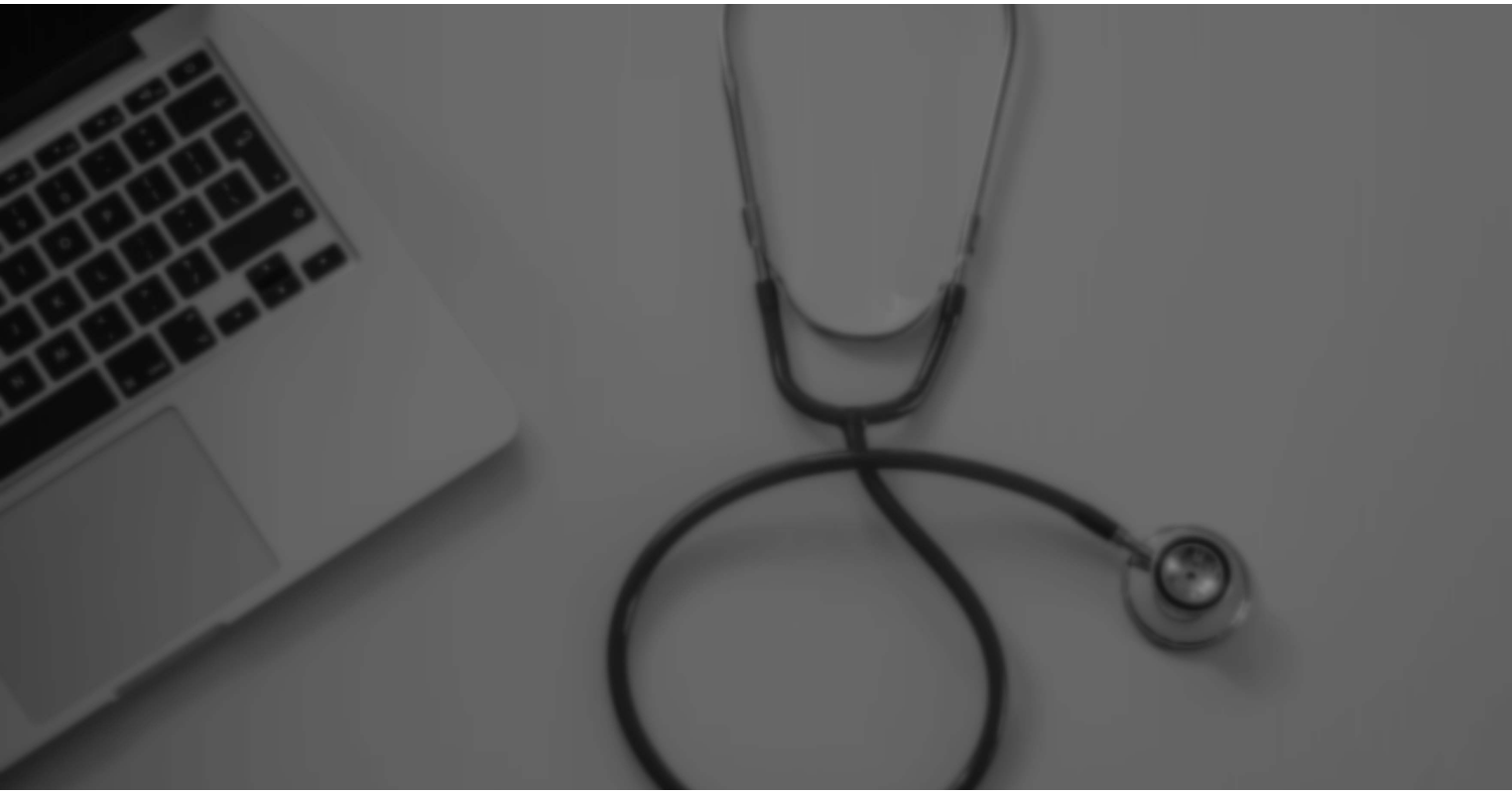 scroll, scrollTop: 0, scrollLeft: 0, axis: both 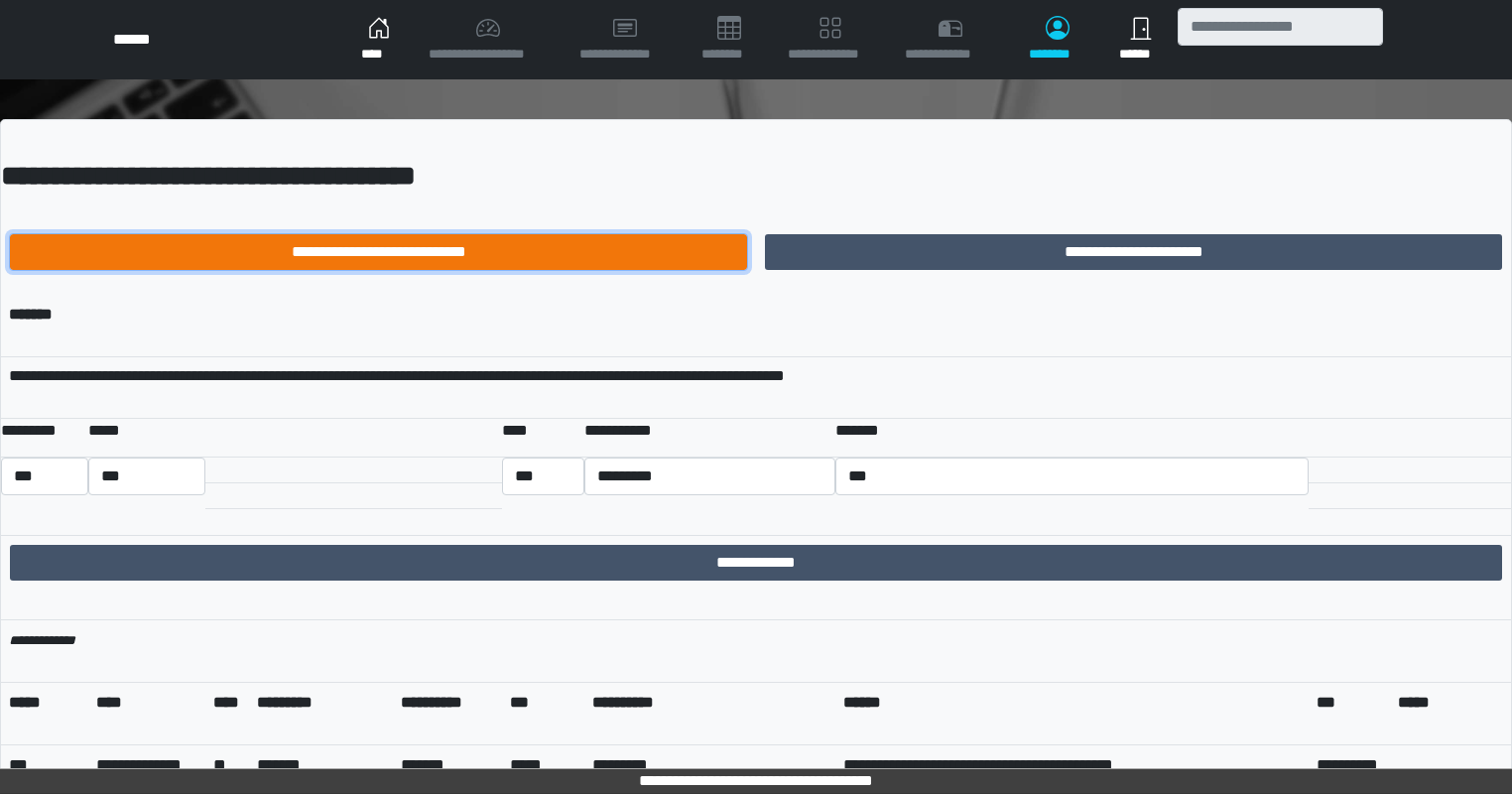 click on "**********" at bounding box center (378, 252) 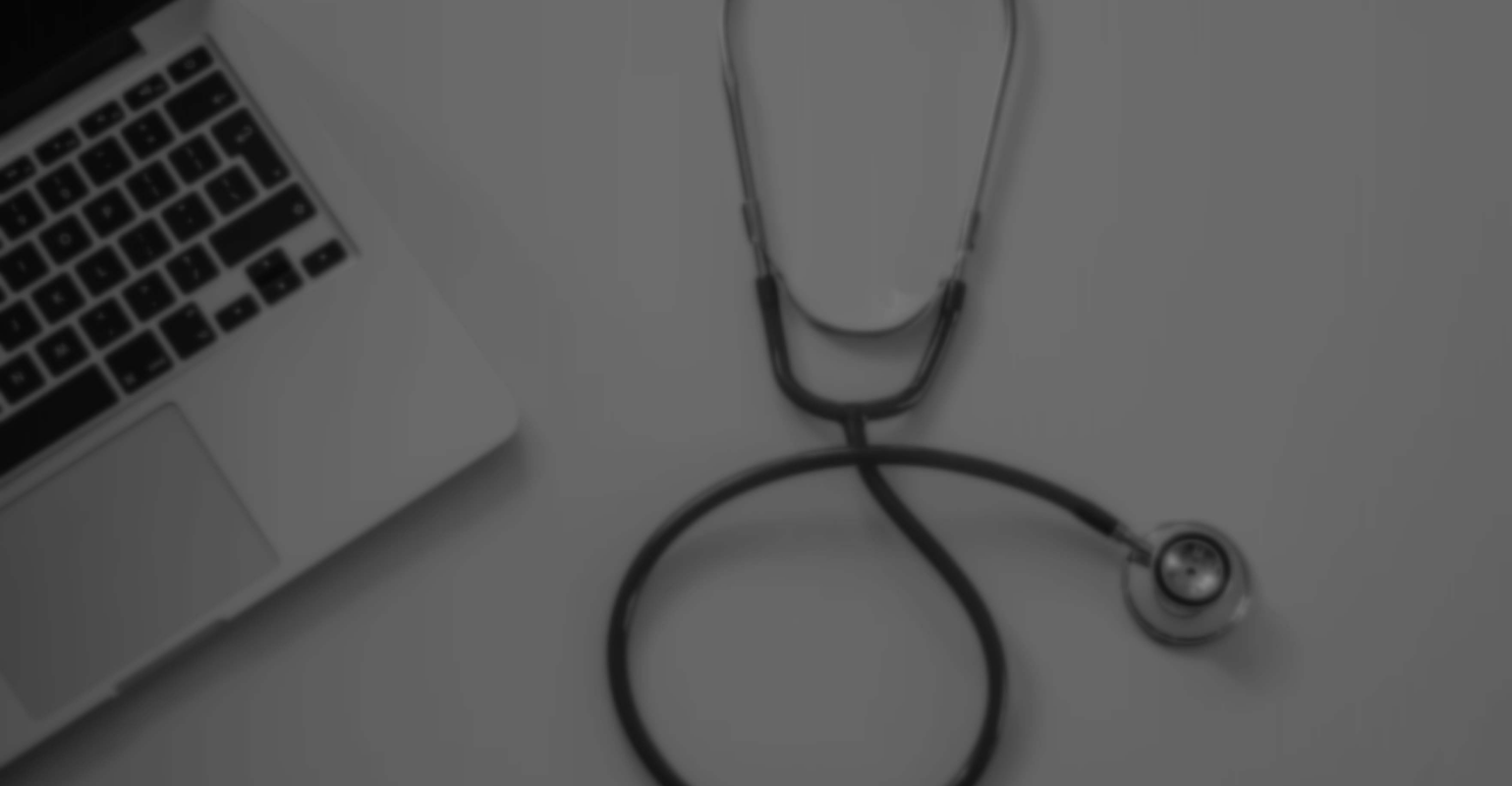 scroll, scrollTop: 0, scrollLeft: 0, axis: both 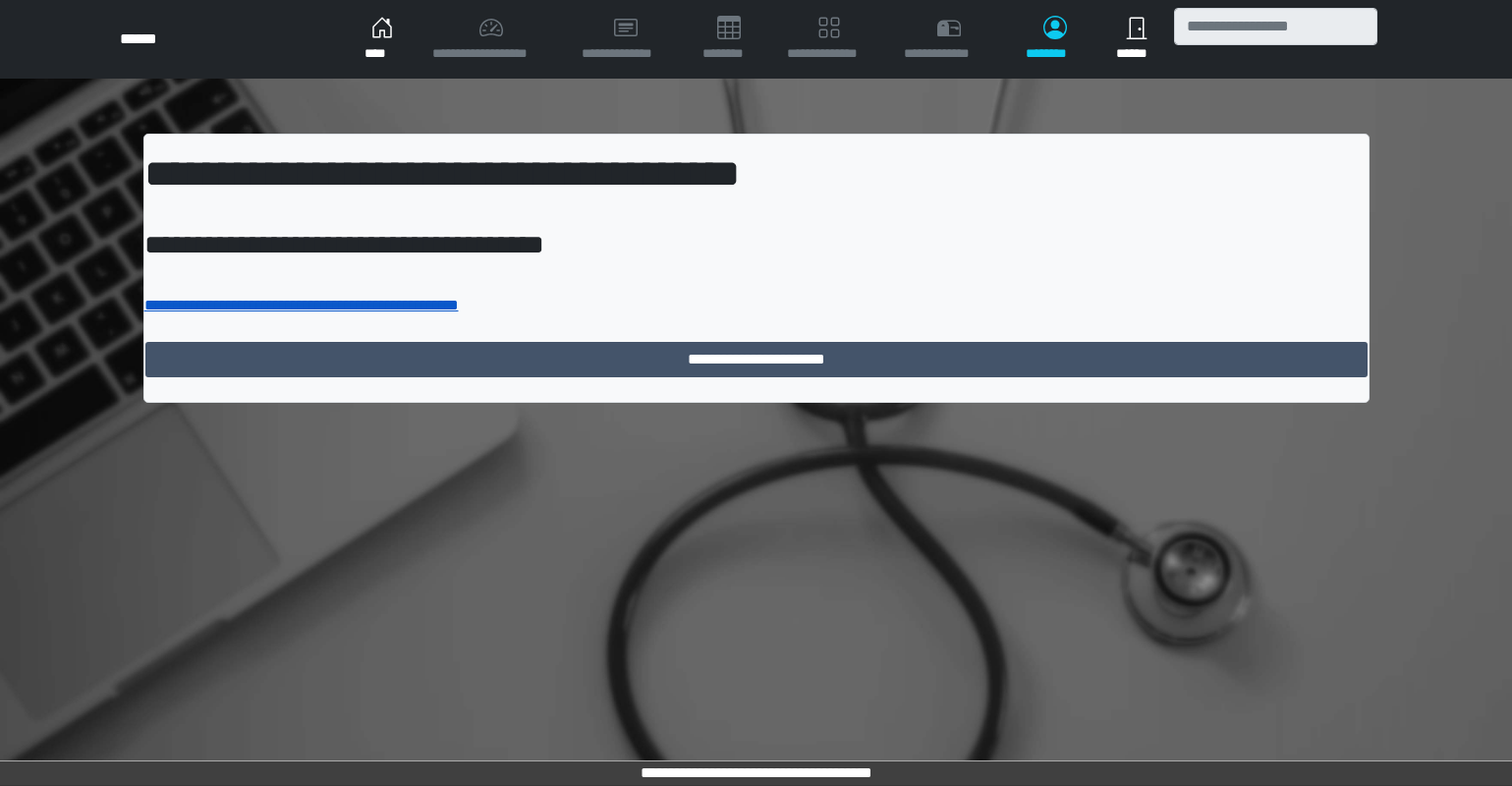 click on "**********" at bounding box center [302, 305] 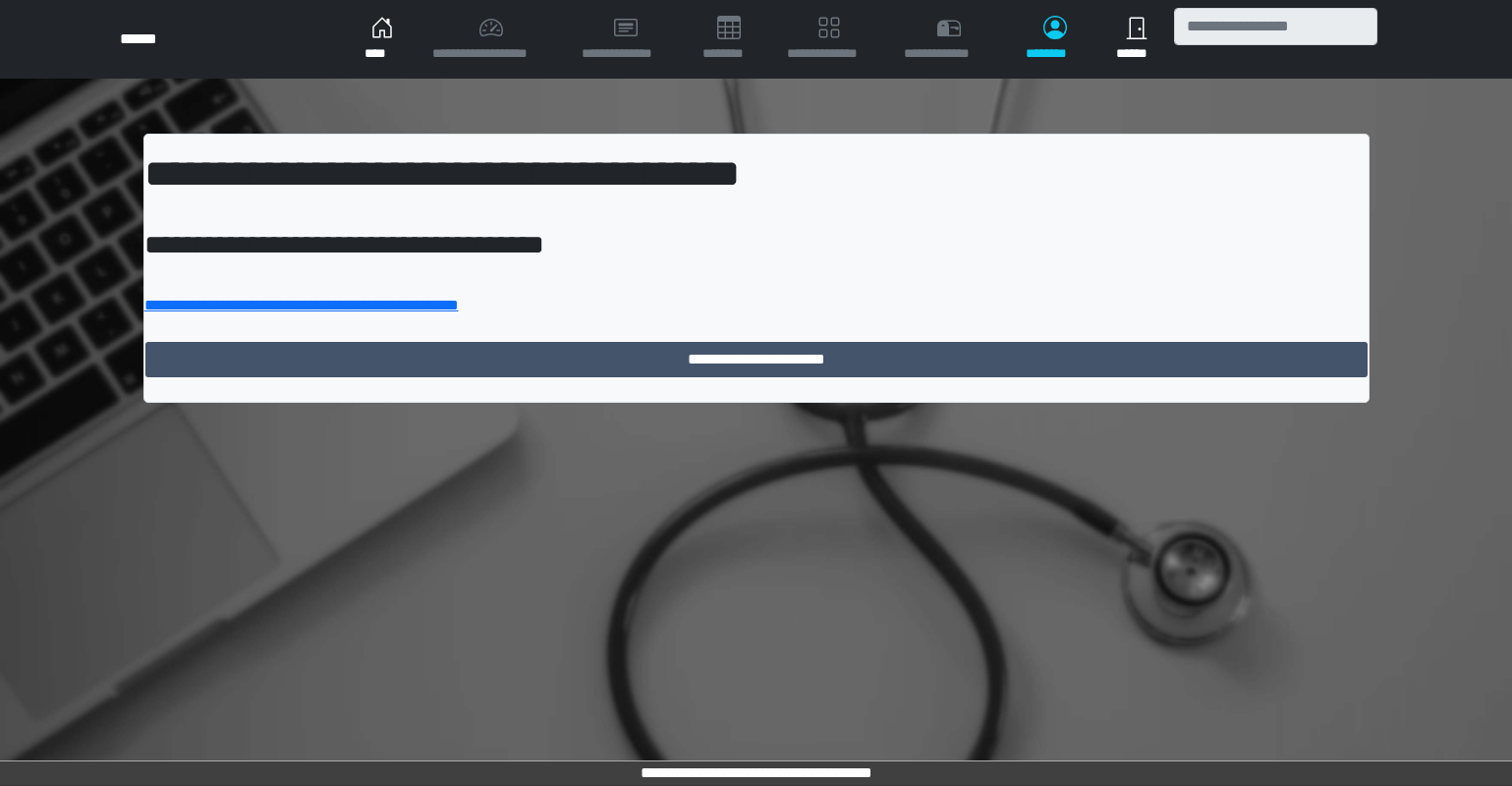click on "**********" at bounding box center (756, 39) 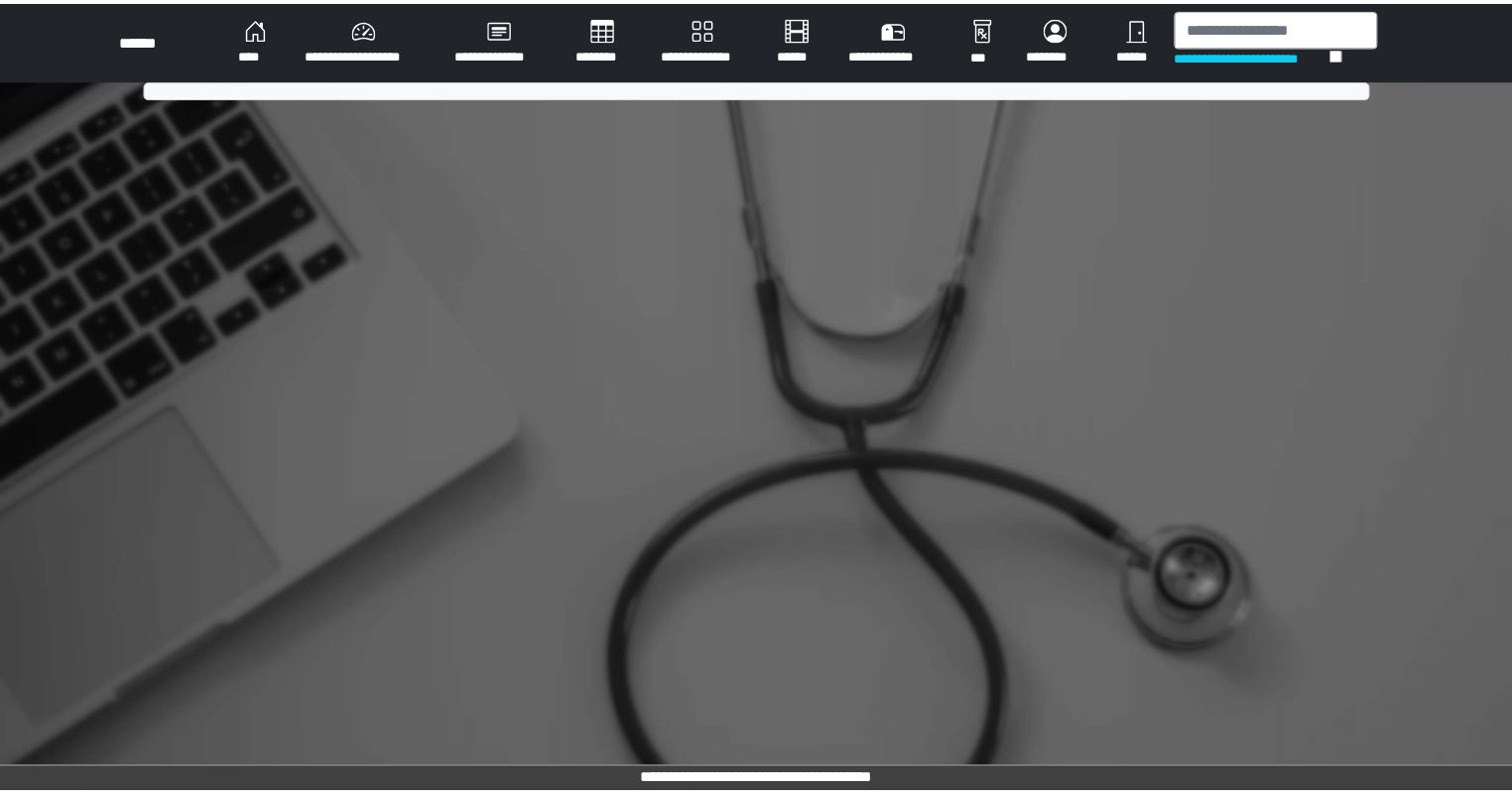 scroll, scrollTop: 0, scrollLeft: 0, axis: both 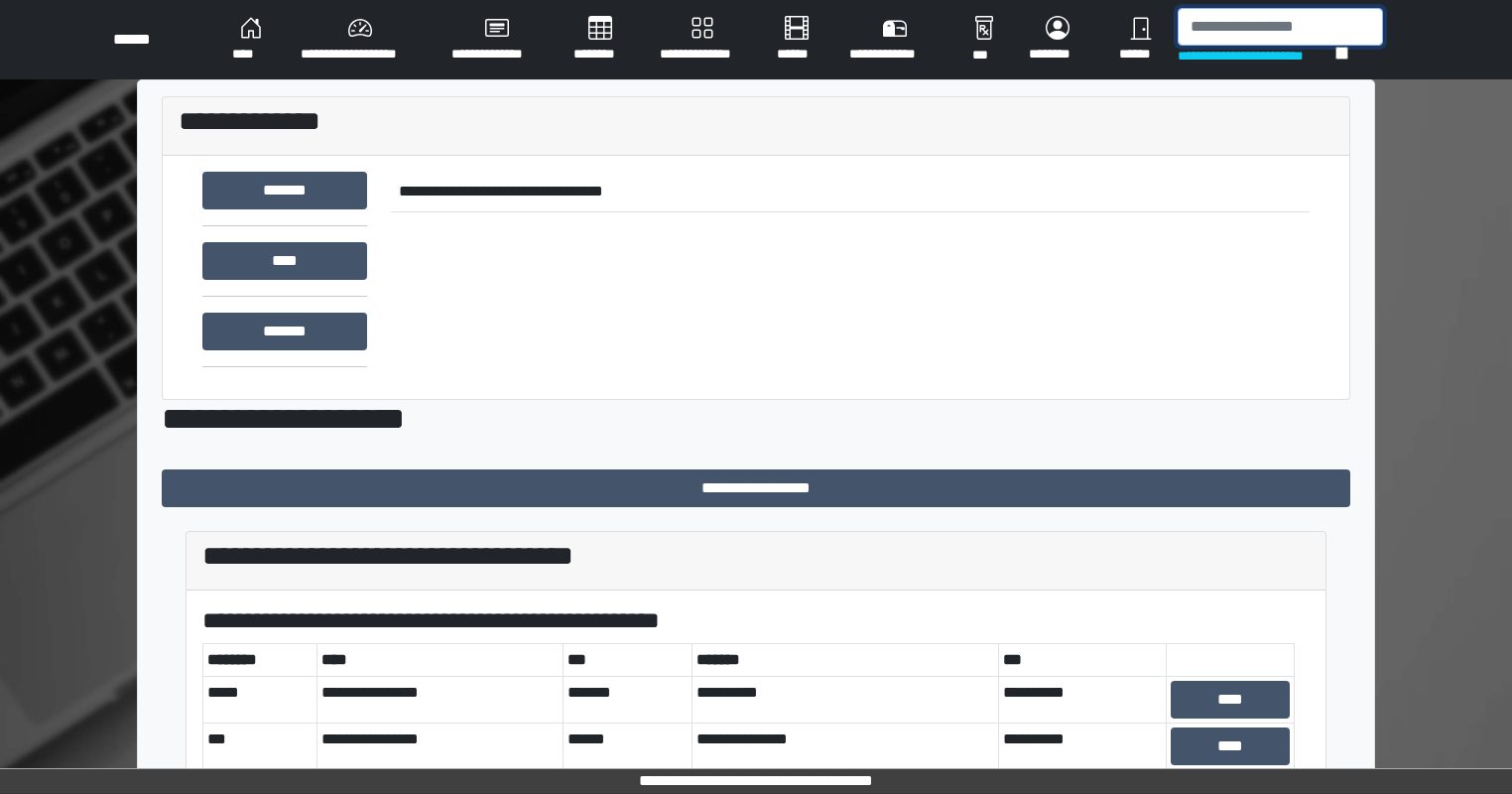click at bounding box center (1280, 27) 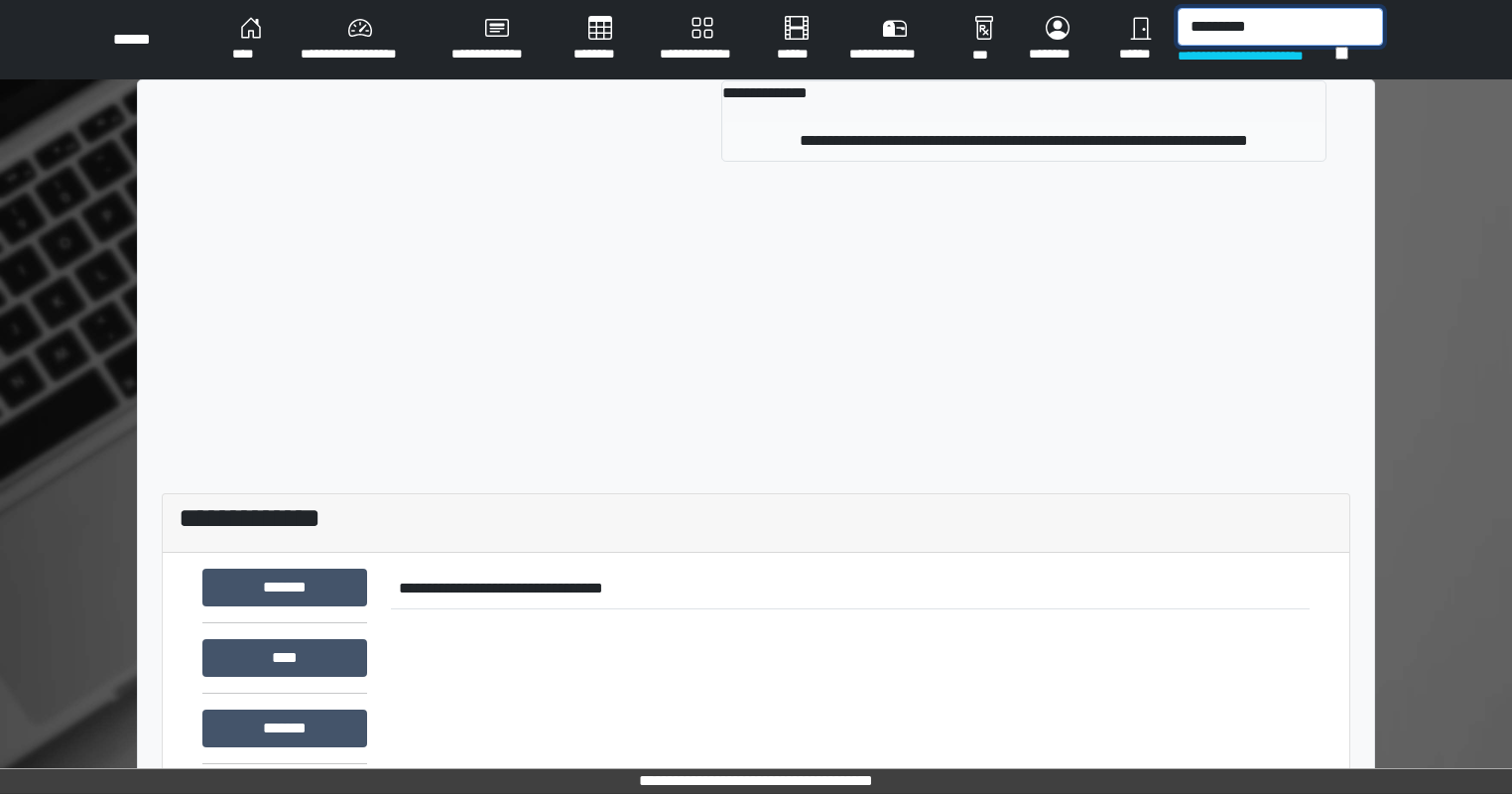 type on "*********" 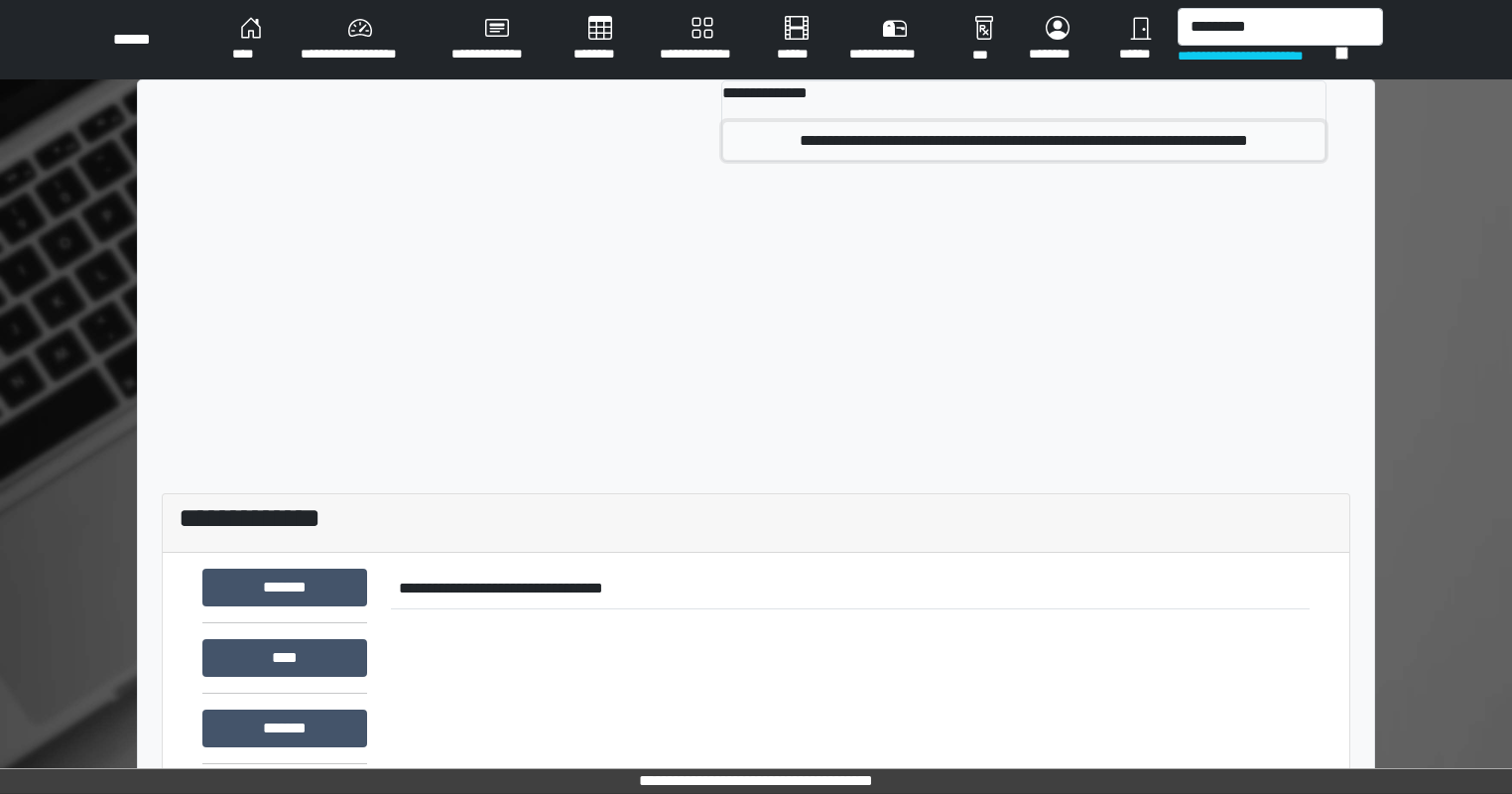 click on "**********" at bounding box center [1024, 141] 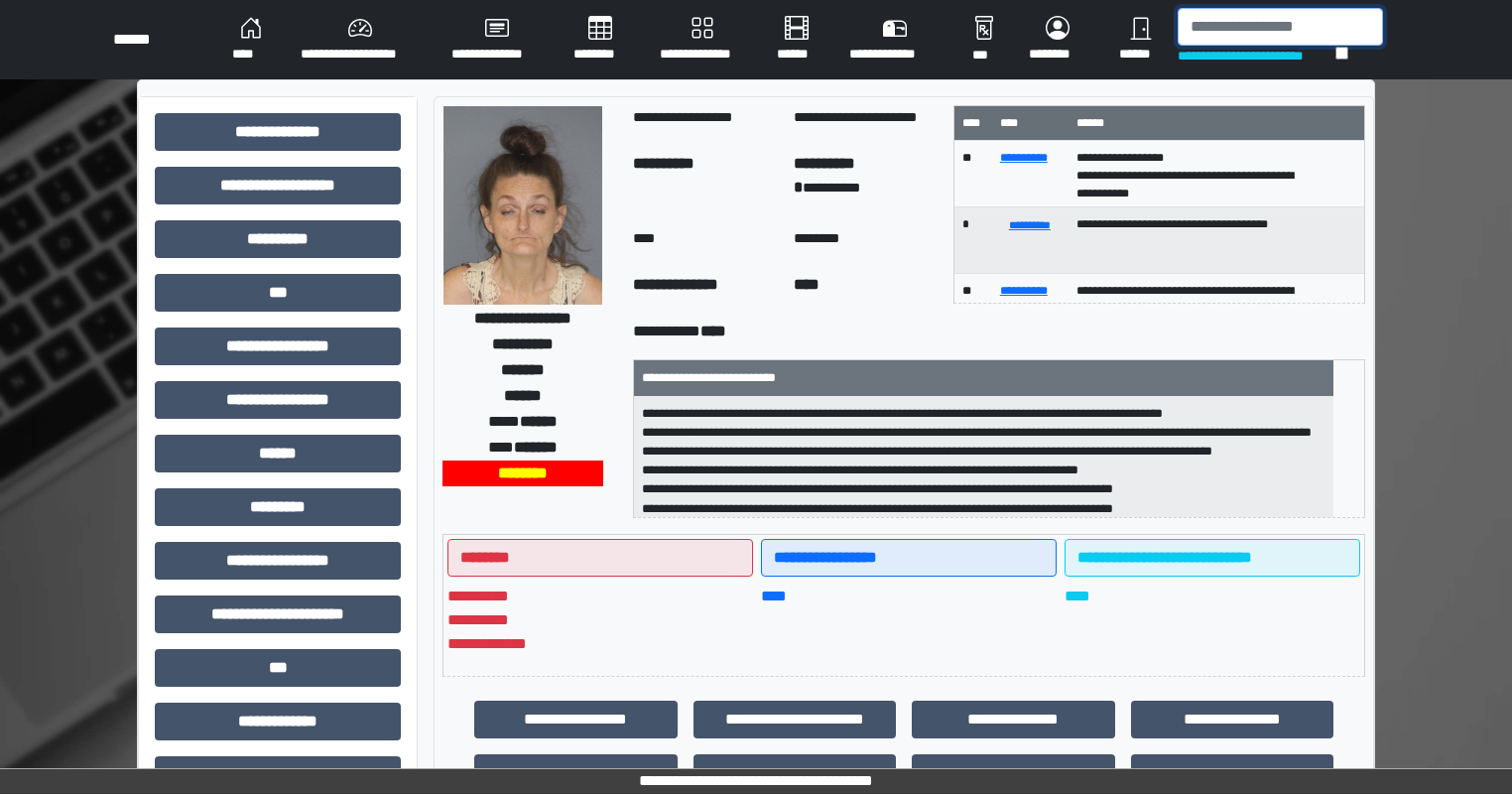 click at bounding box center (1280, 27) 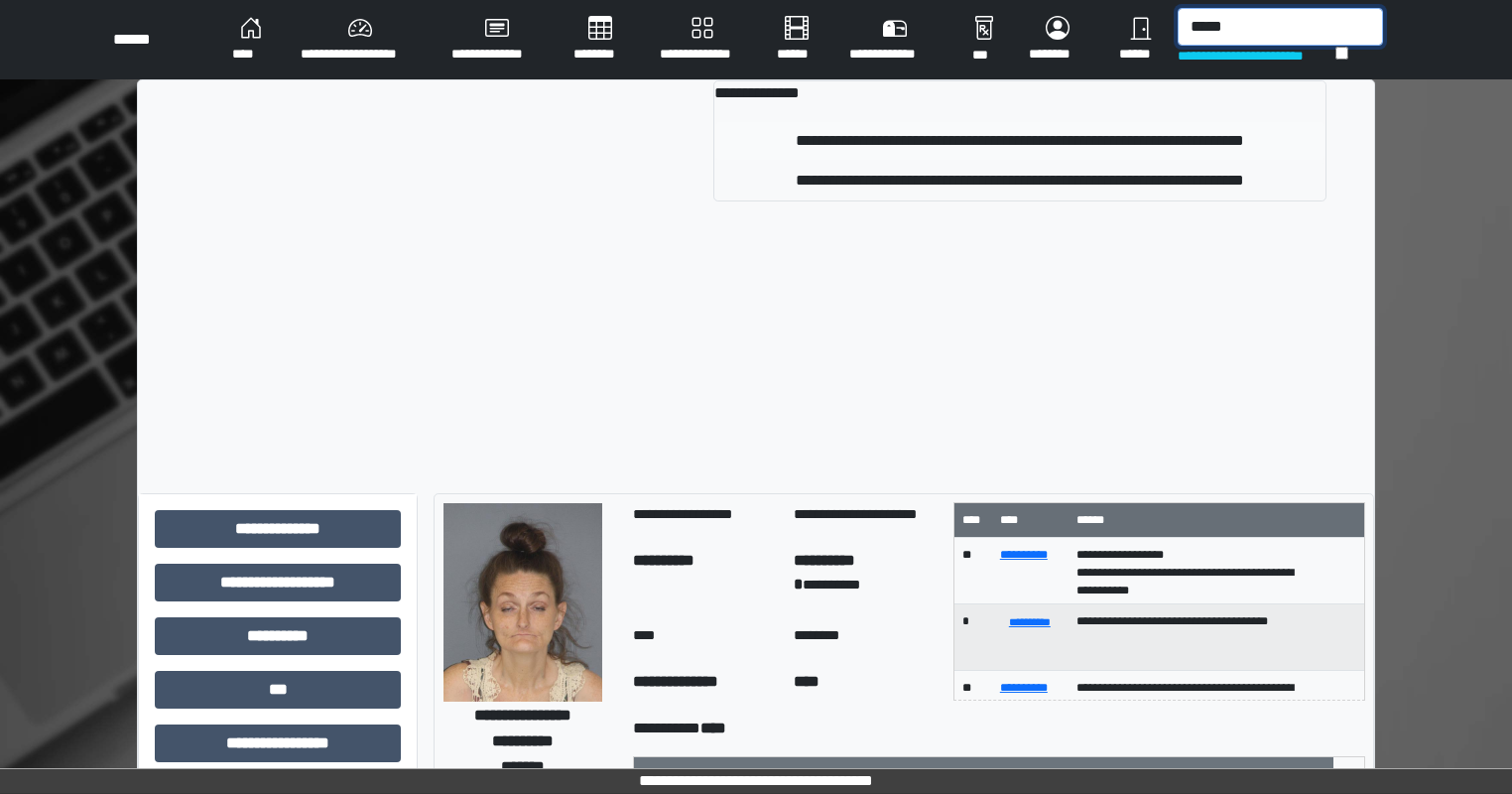 type on "*****" 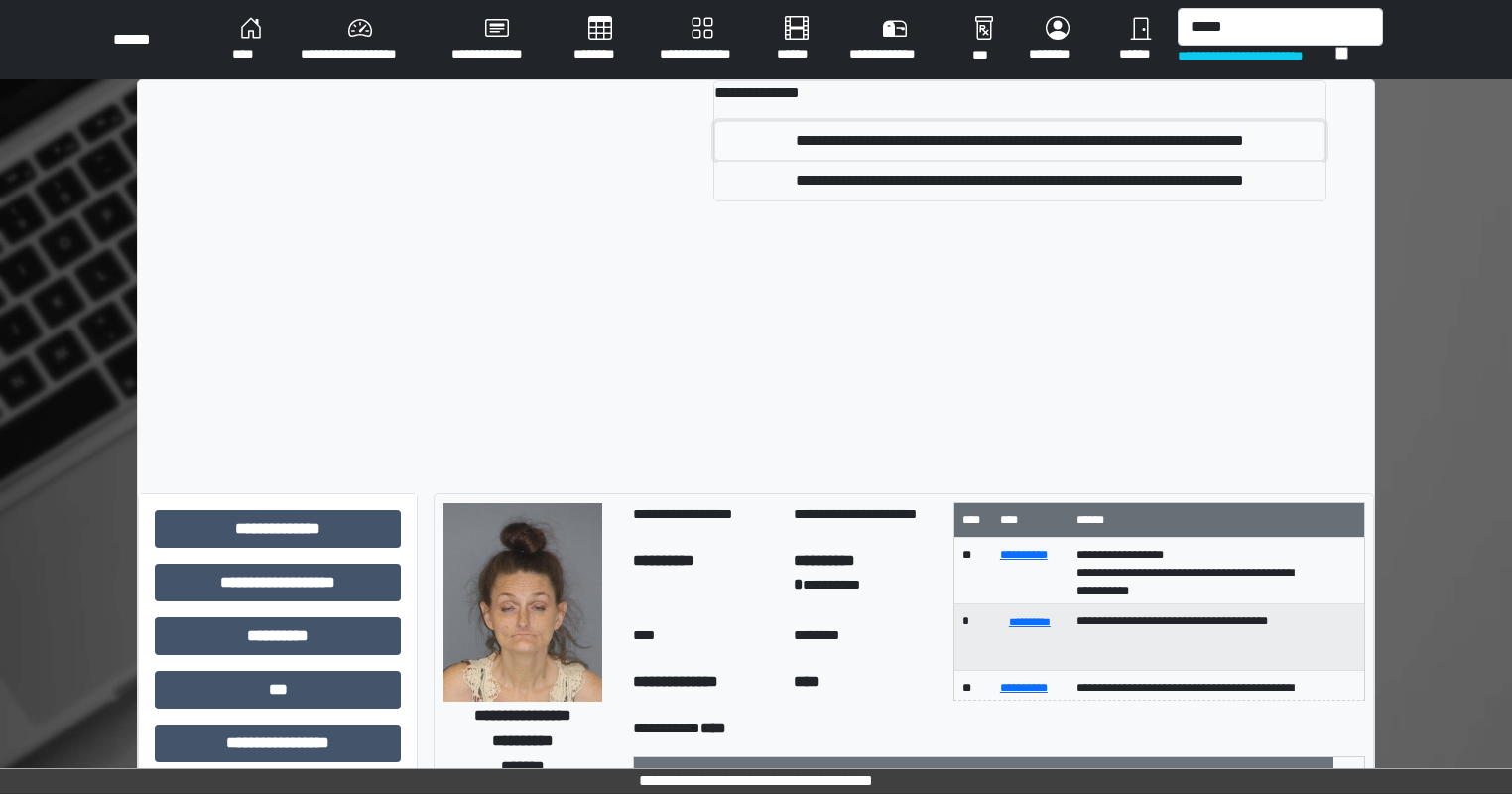 click on "**********" at bounding box center [1020, 141] 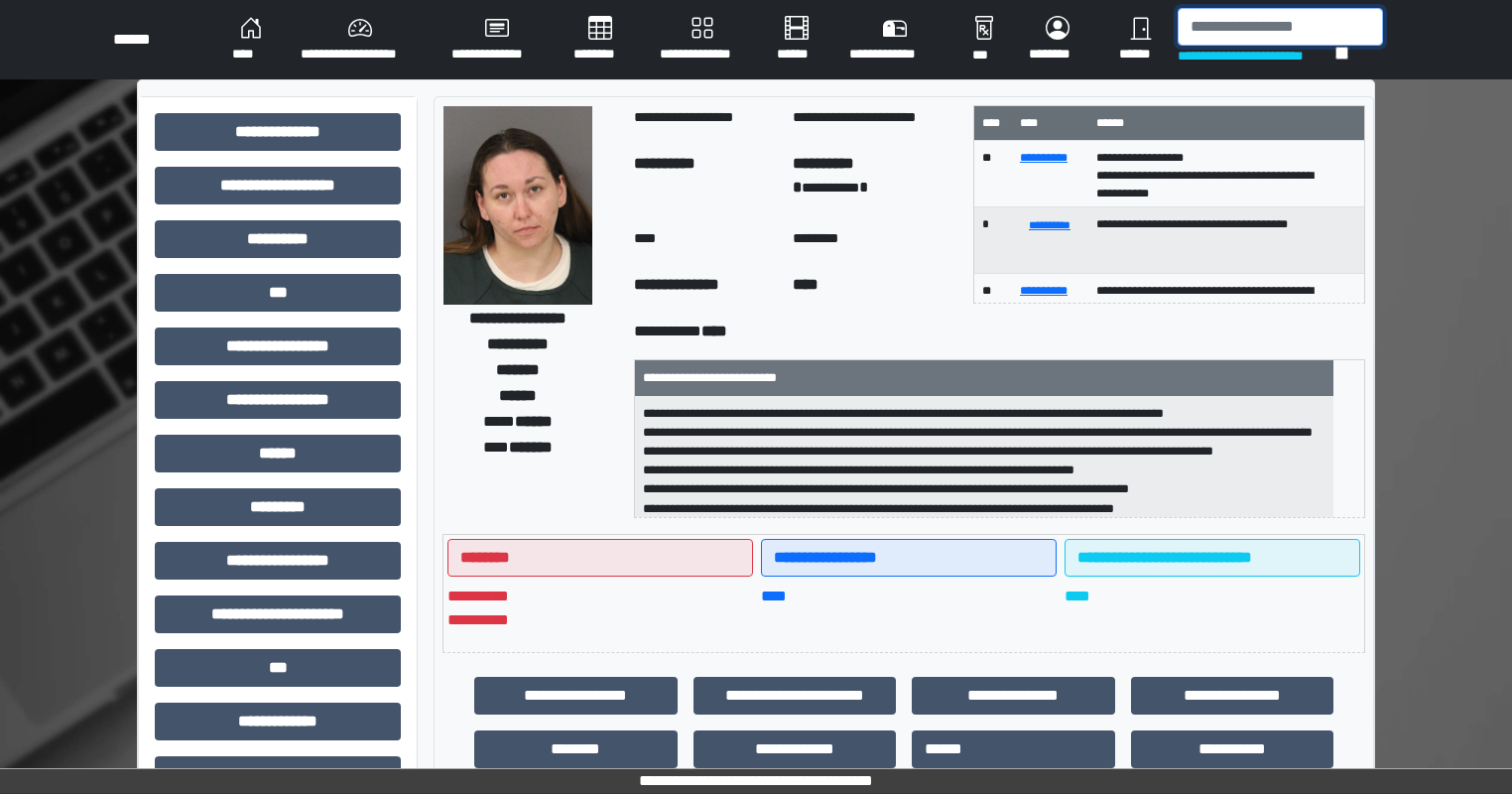 click at bounding box center [1280, 27] 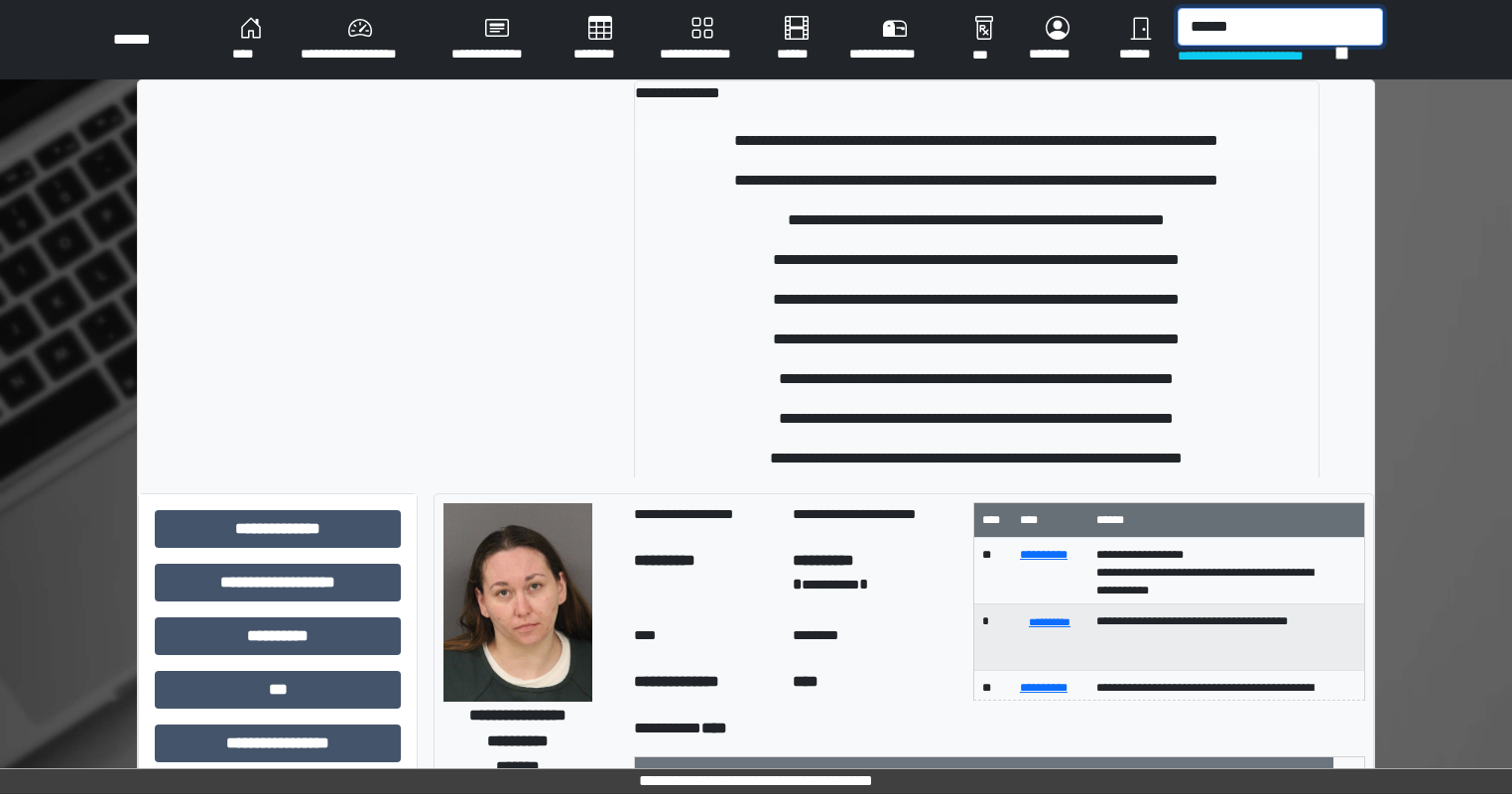 type on "******" 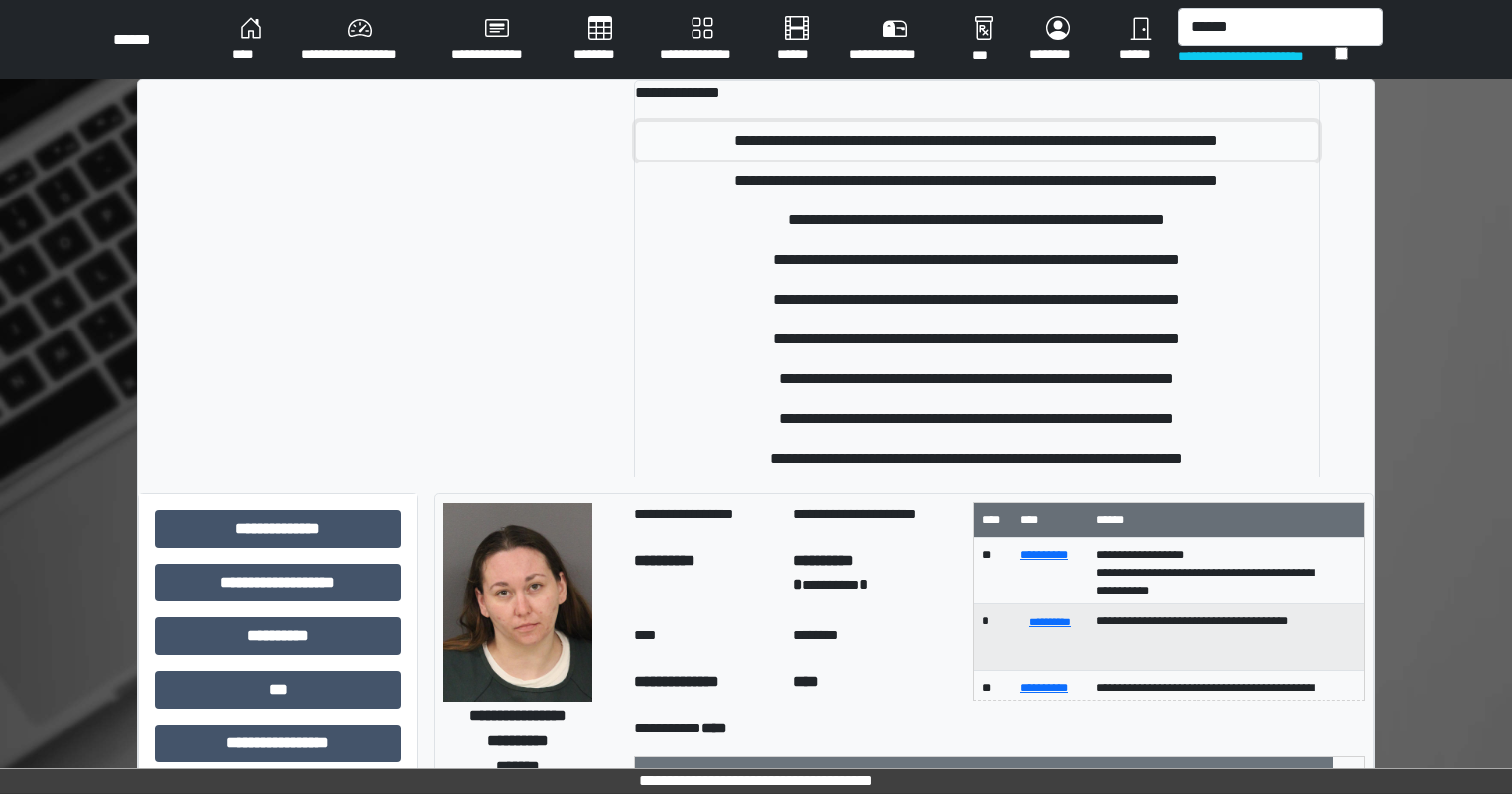 click on "**********" at bounding box center [976, 141] 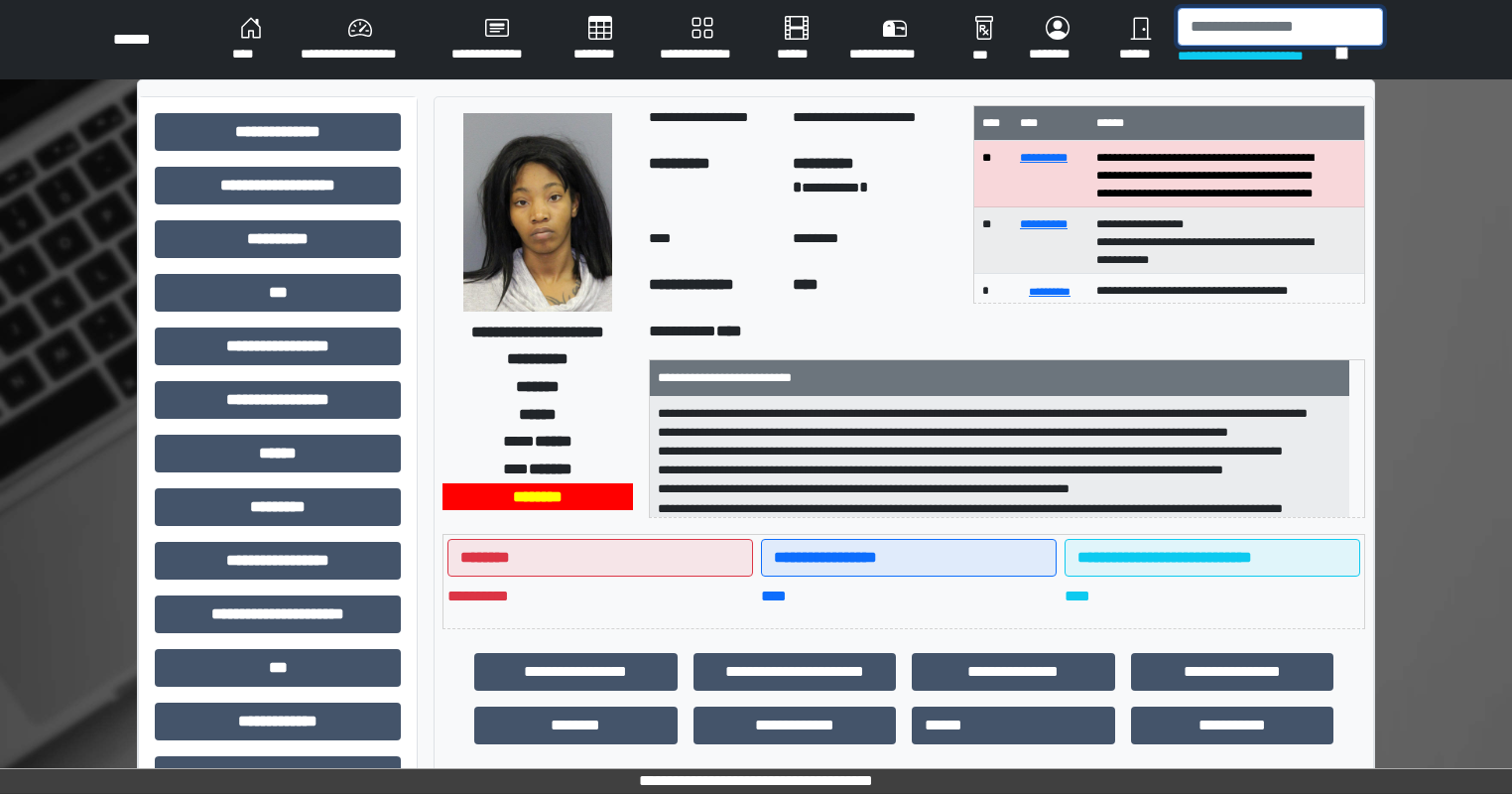 click at bounding box center [1280, 27] 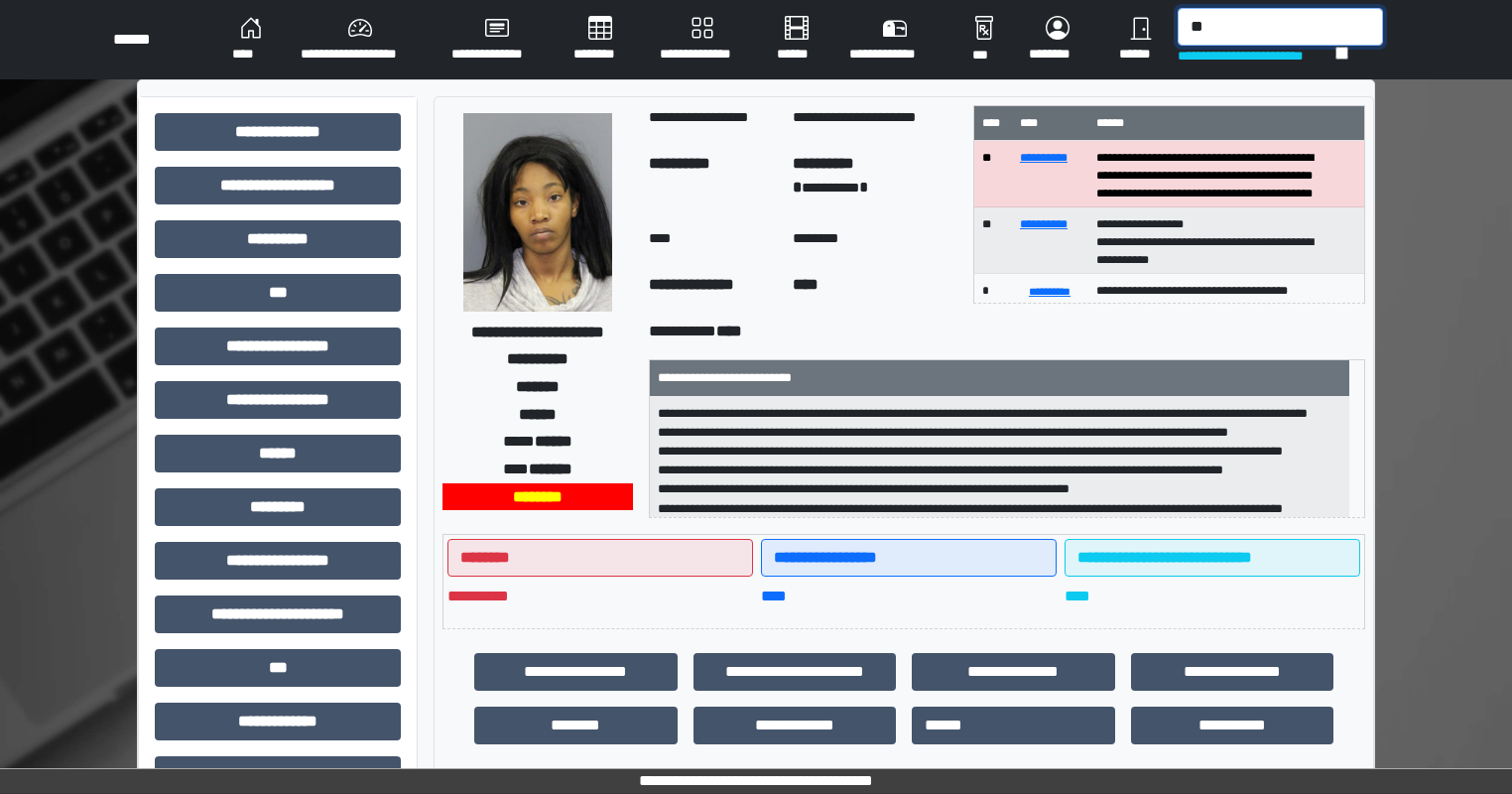 type on "*" 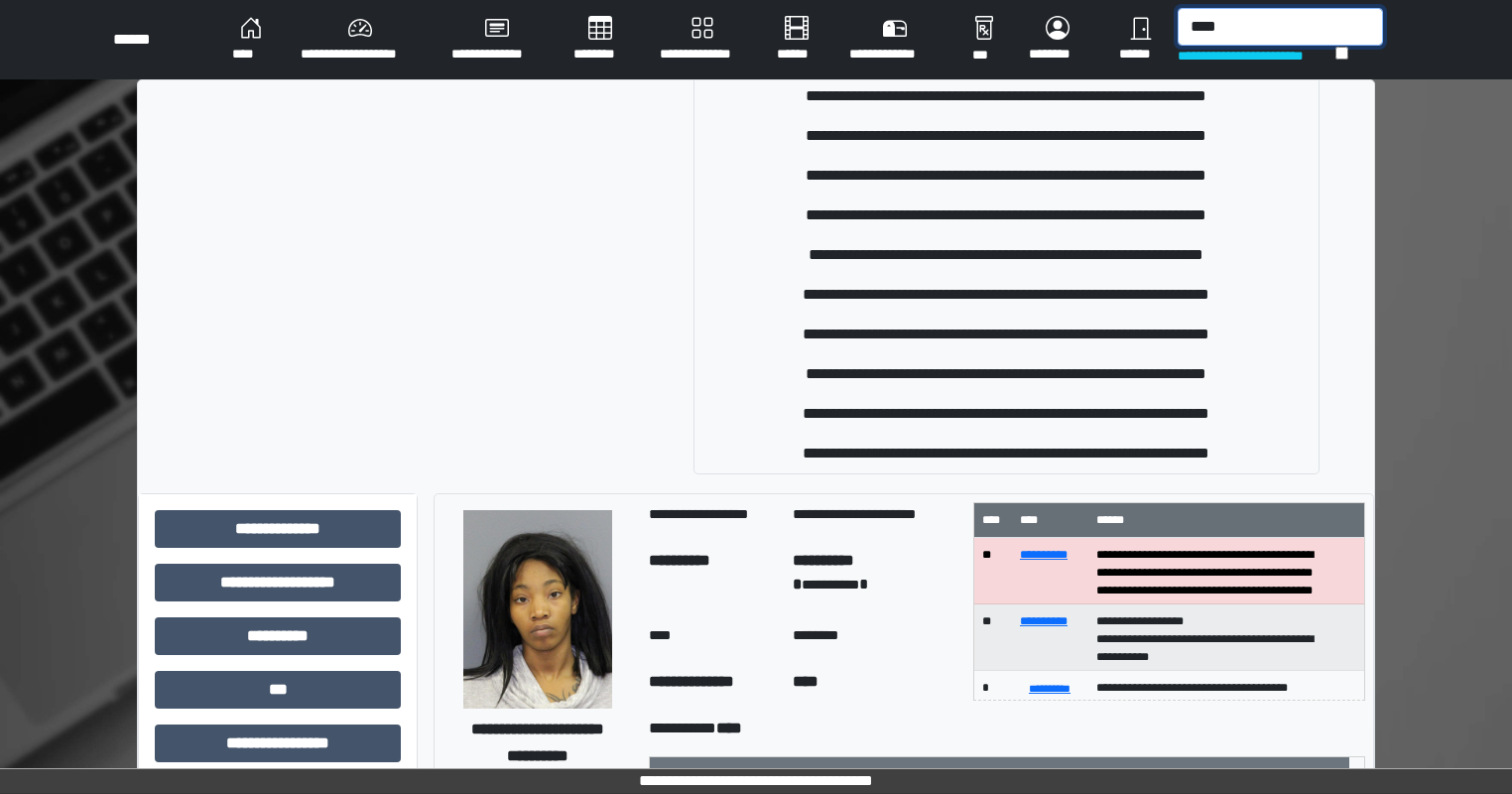 scroll, scrollTop: 653, scrollLeft: 0, axis: vertical 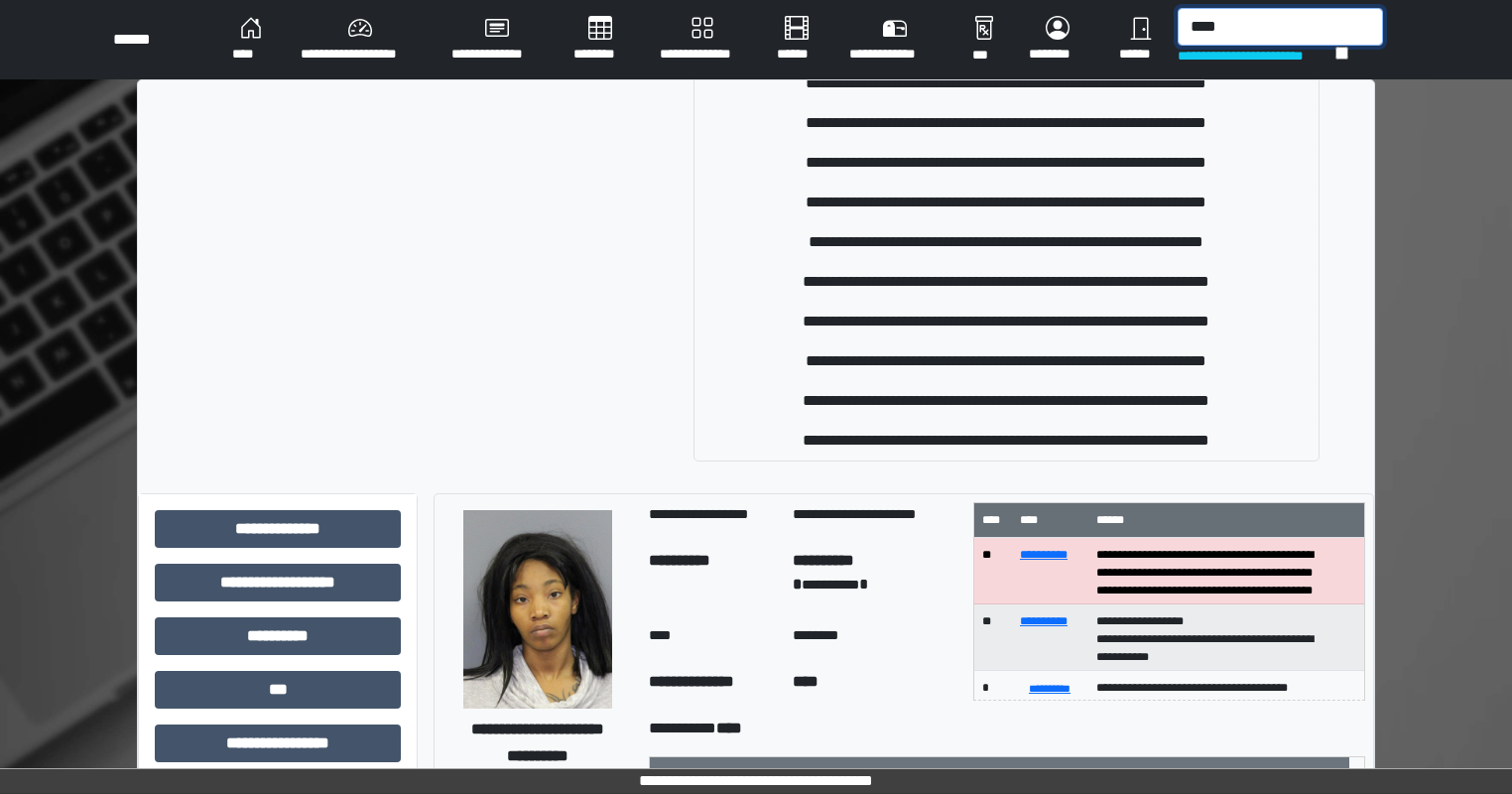 drag, startPoint x: 1256, startPoint y: 40, endPoint x: 1056, endPoint y: 44, distance: 200.04 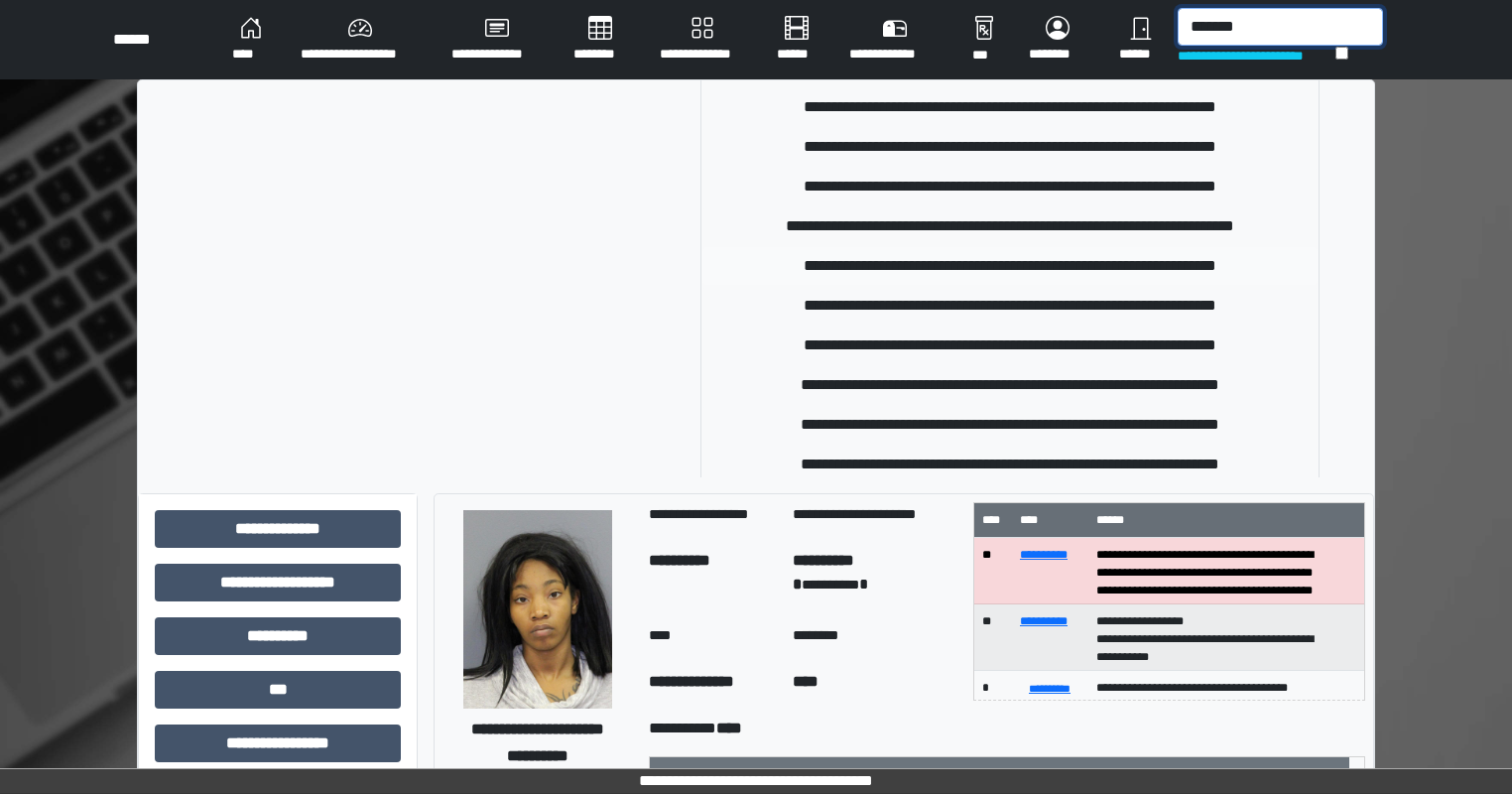 scroll, scrollTop: 0, scrollLeft: 0, axis: both 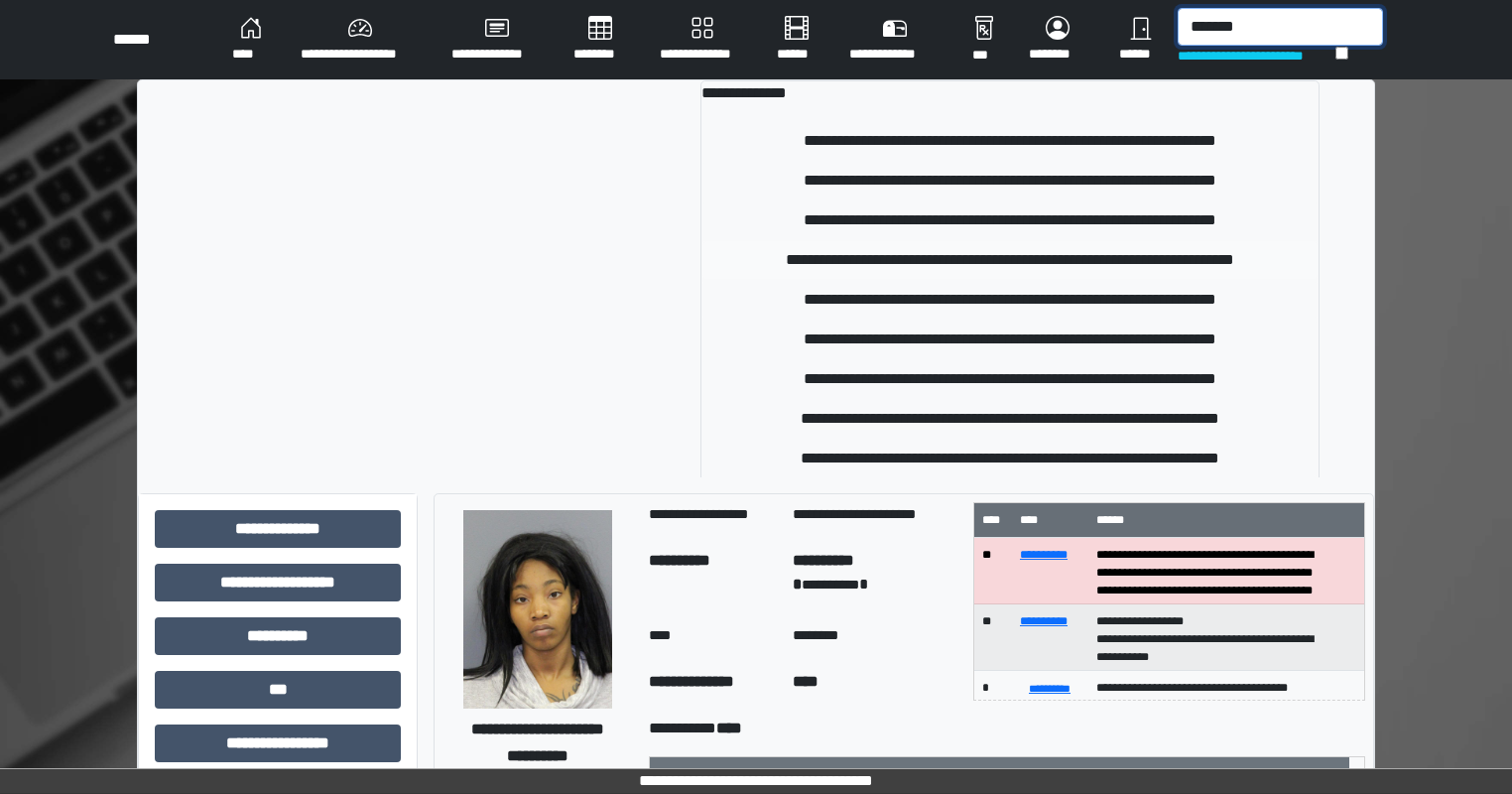 type on "*******" 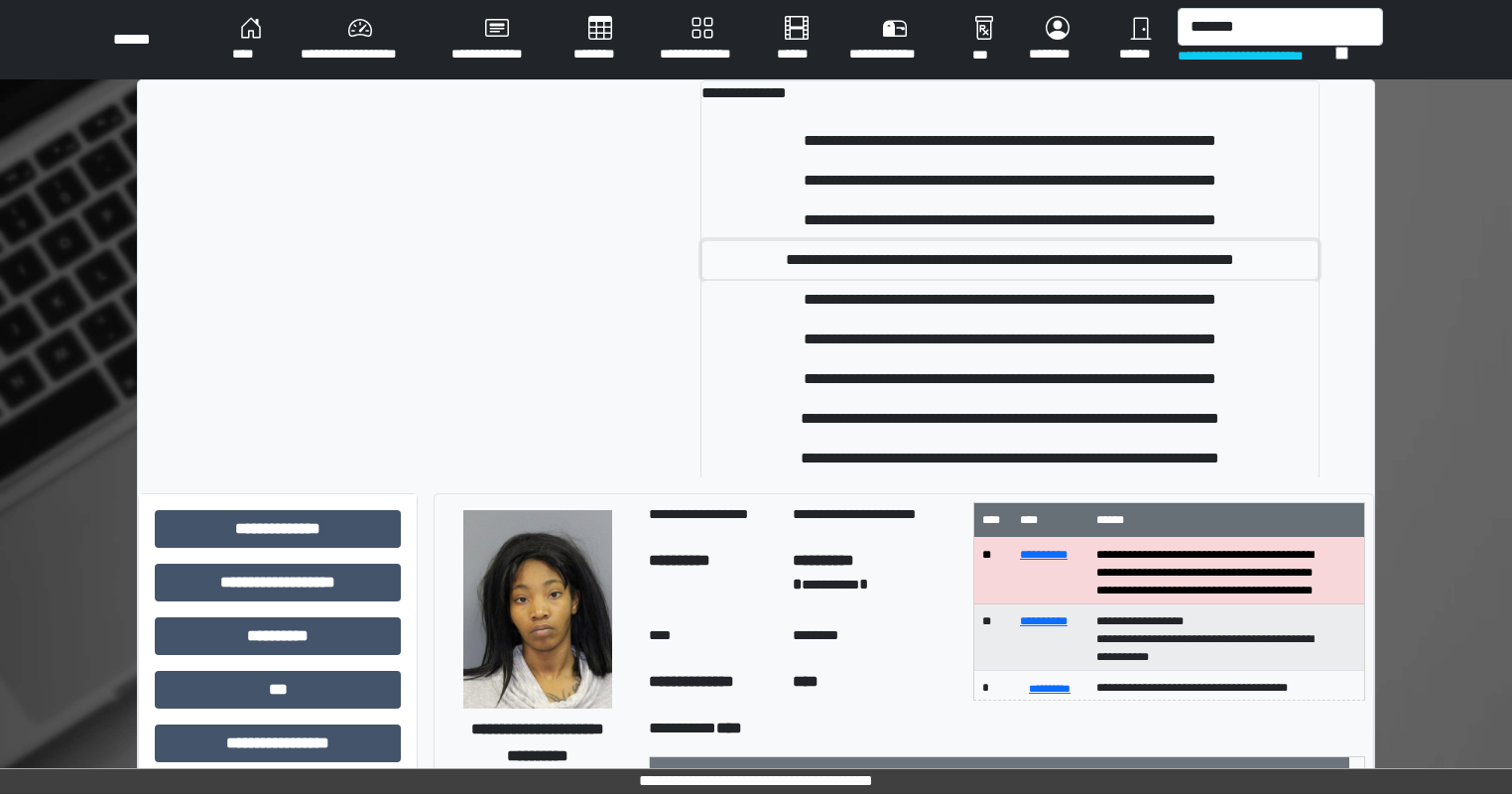 click on "**********" at bounding box center (1009, 260) 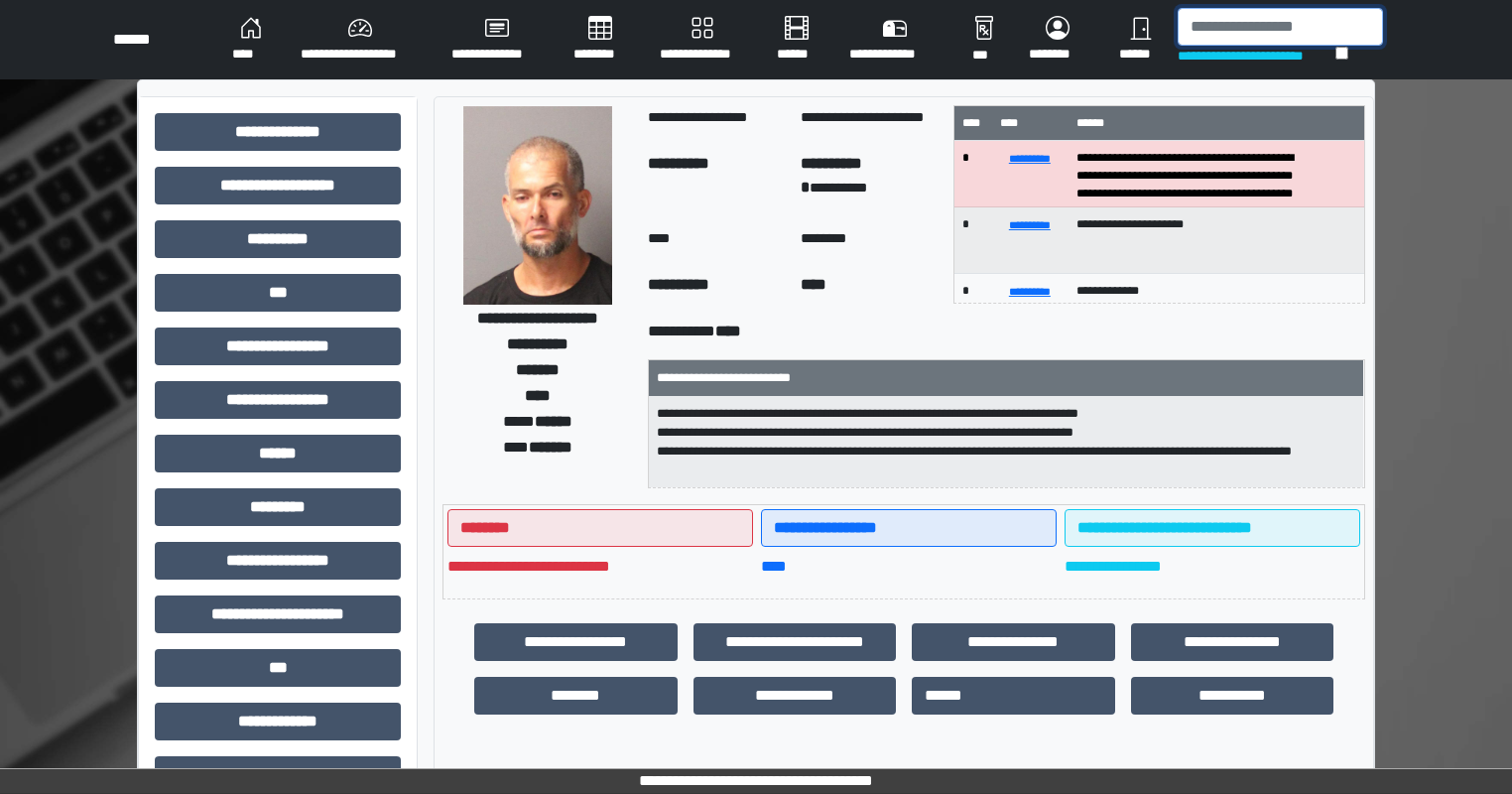 click at bounding box center (1280, 27) 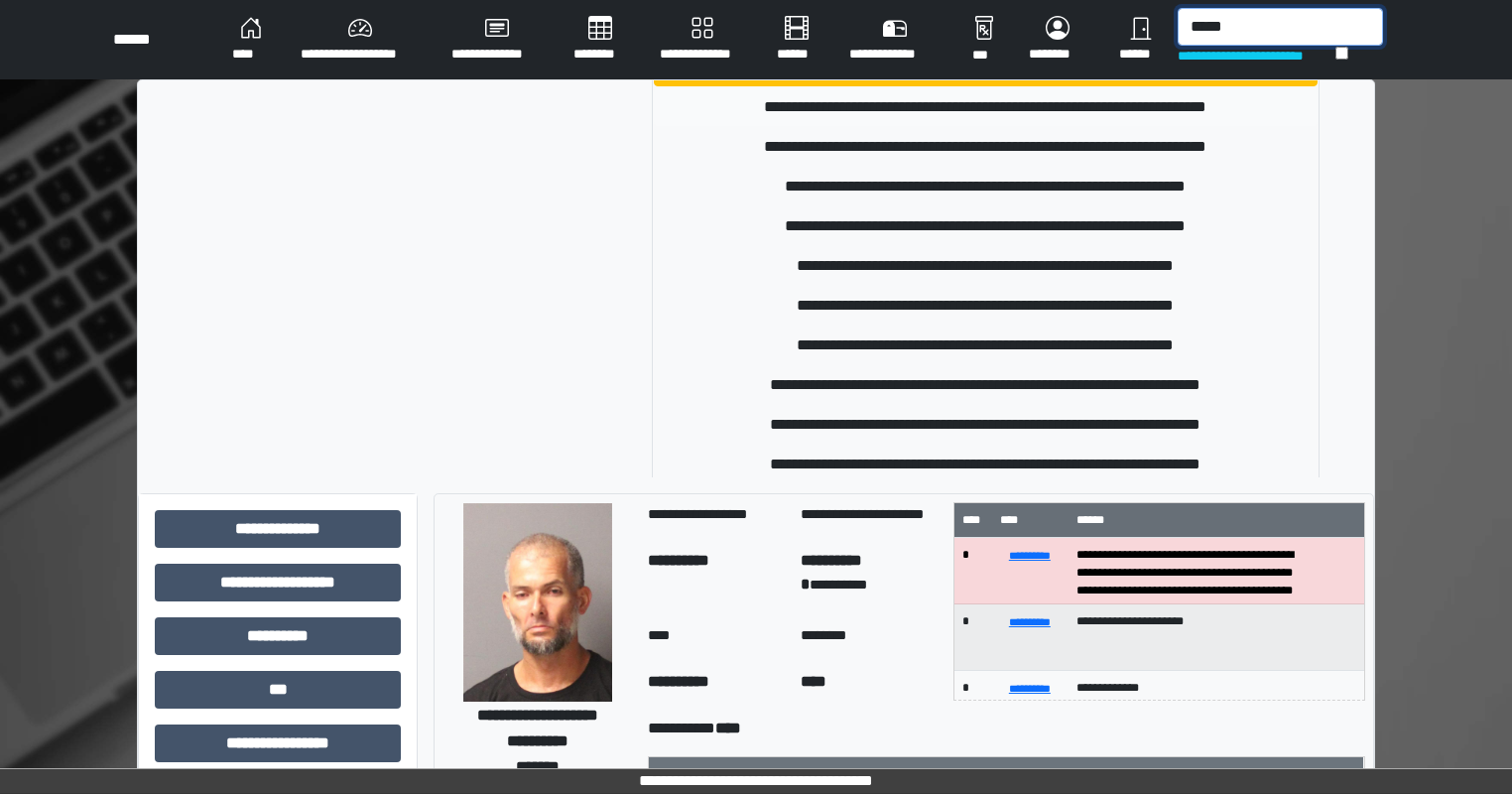 scroll, scrollTop: 596, scrollLeft: 0, axis: vertical 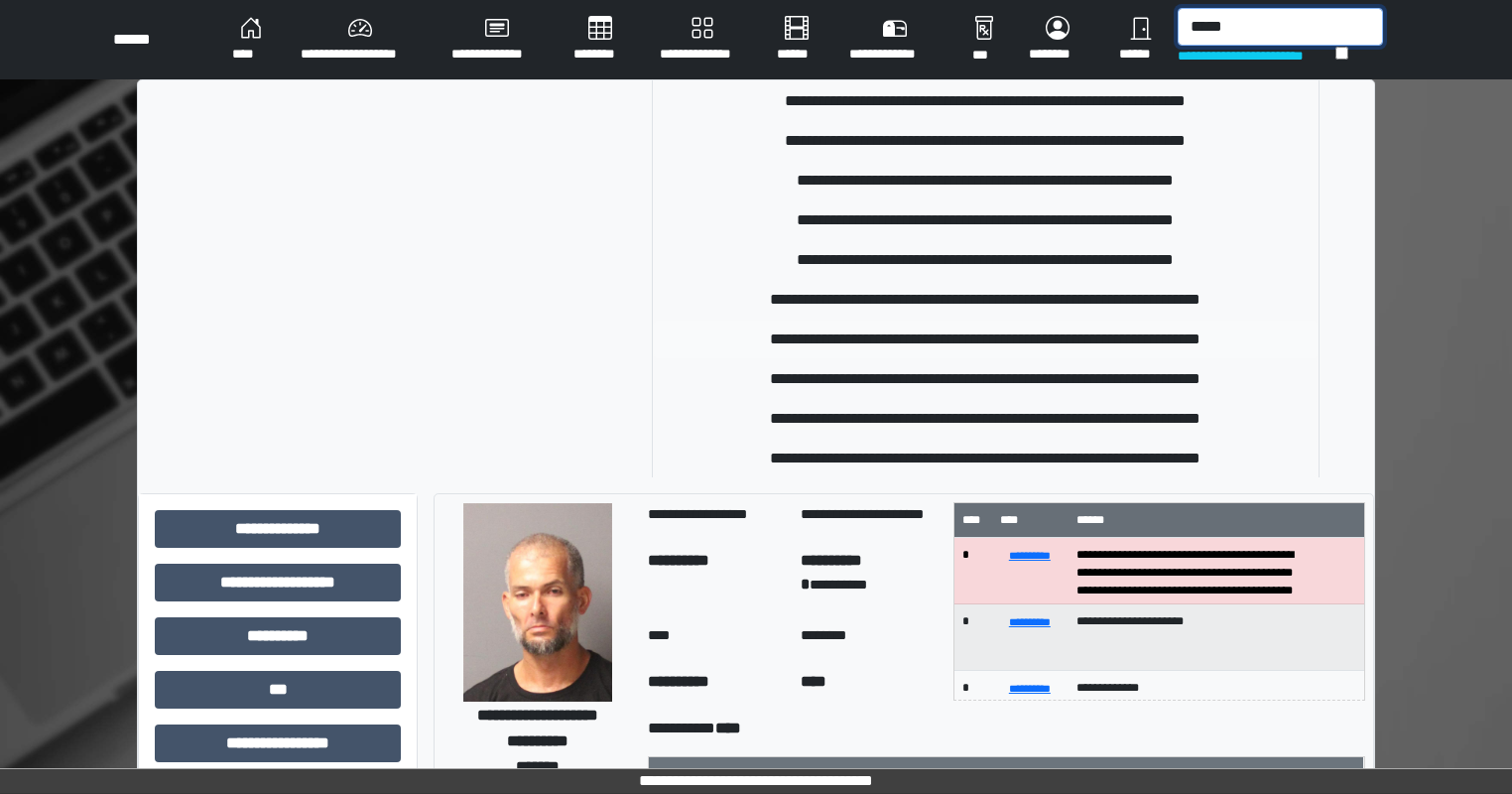 type on "*****" 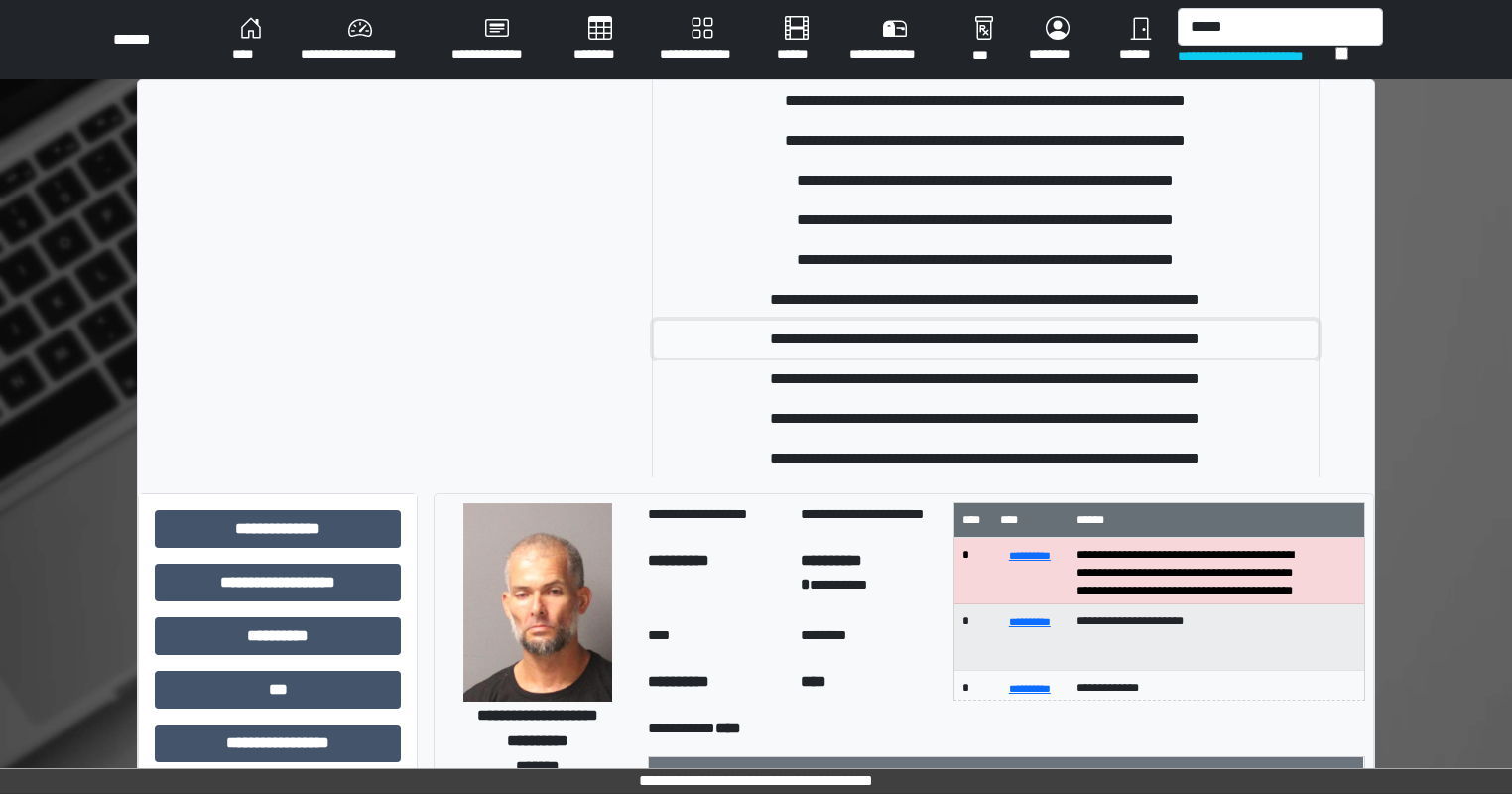 click on "**********" at bounding box center (985, 339) 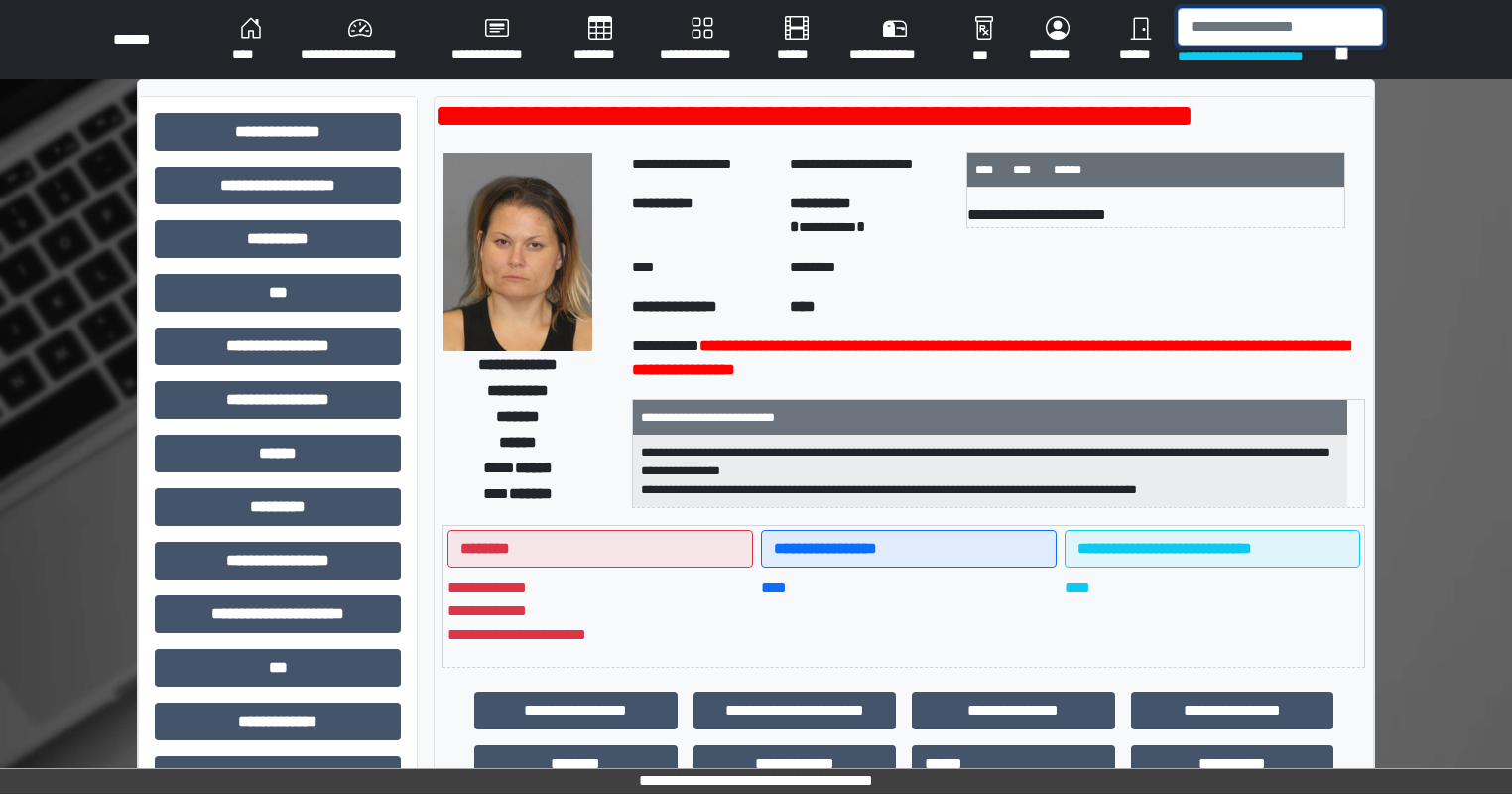 click at bounding box center [1280, 27] 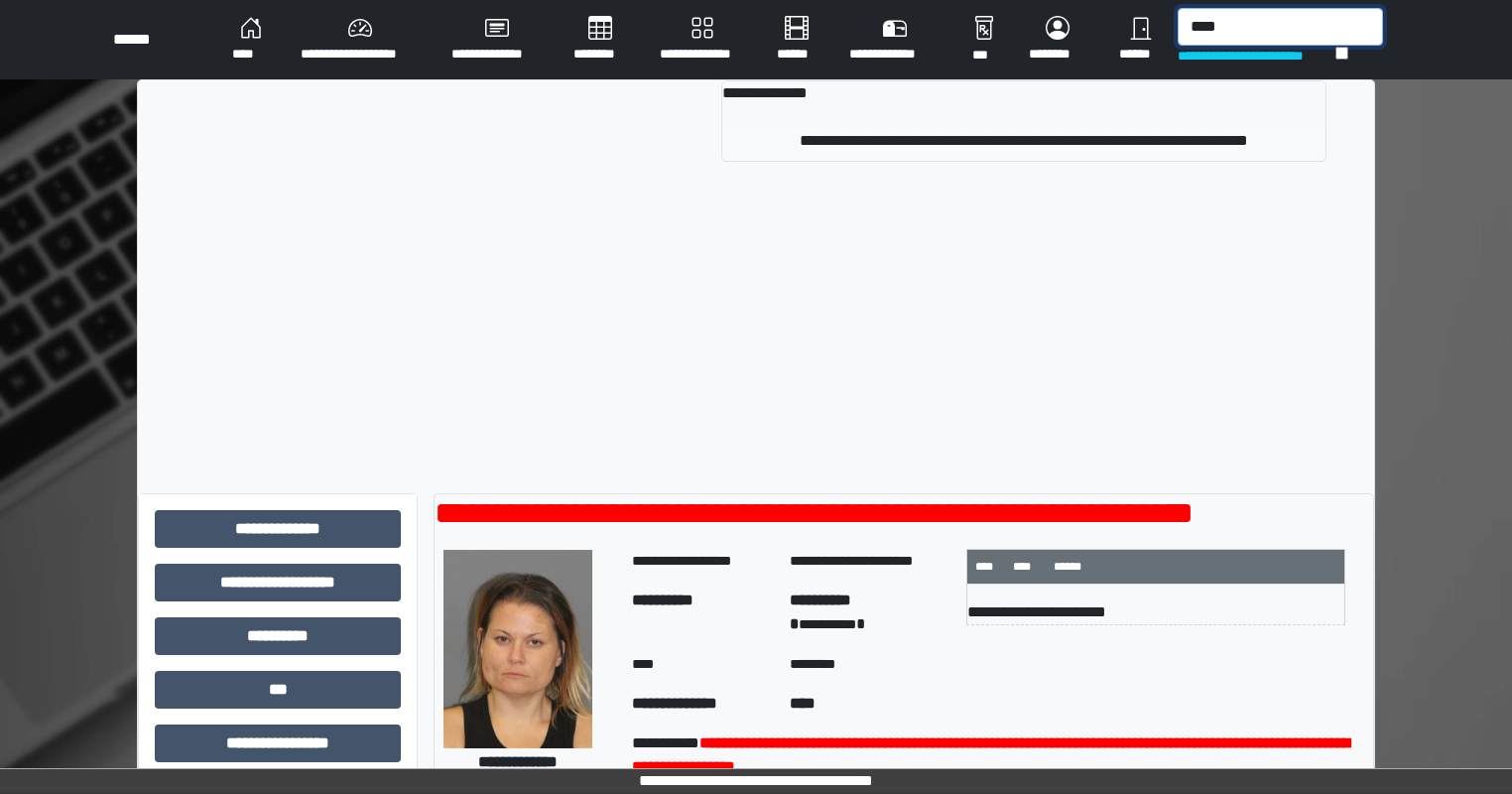 type on "****" 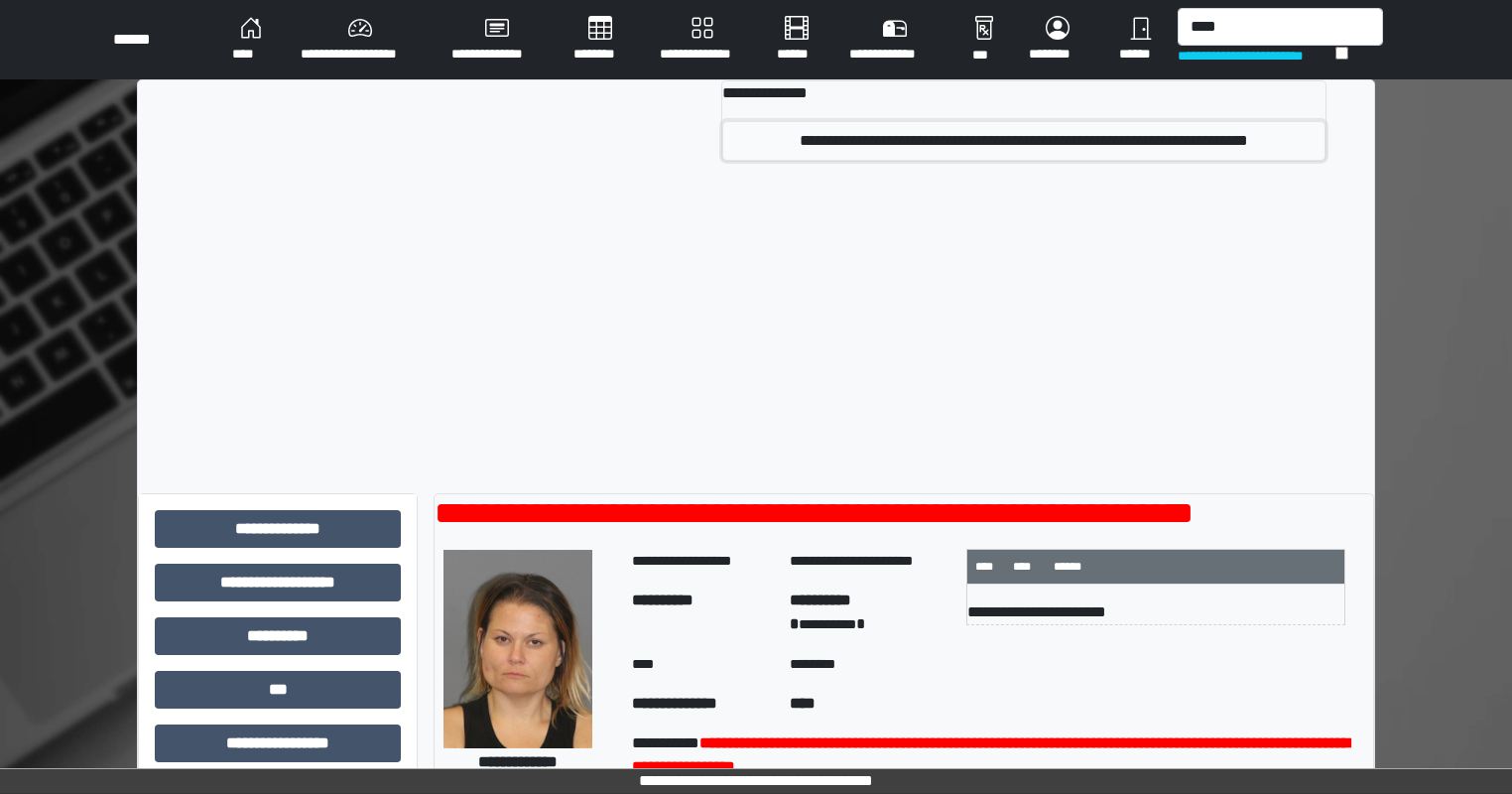 click on "**********" at bounding box center [1024, 141] 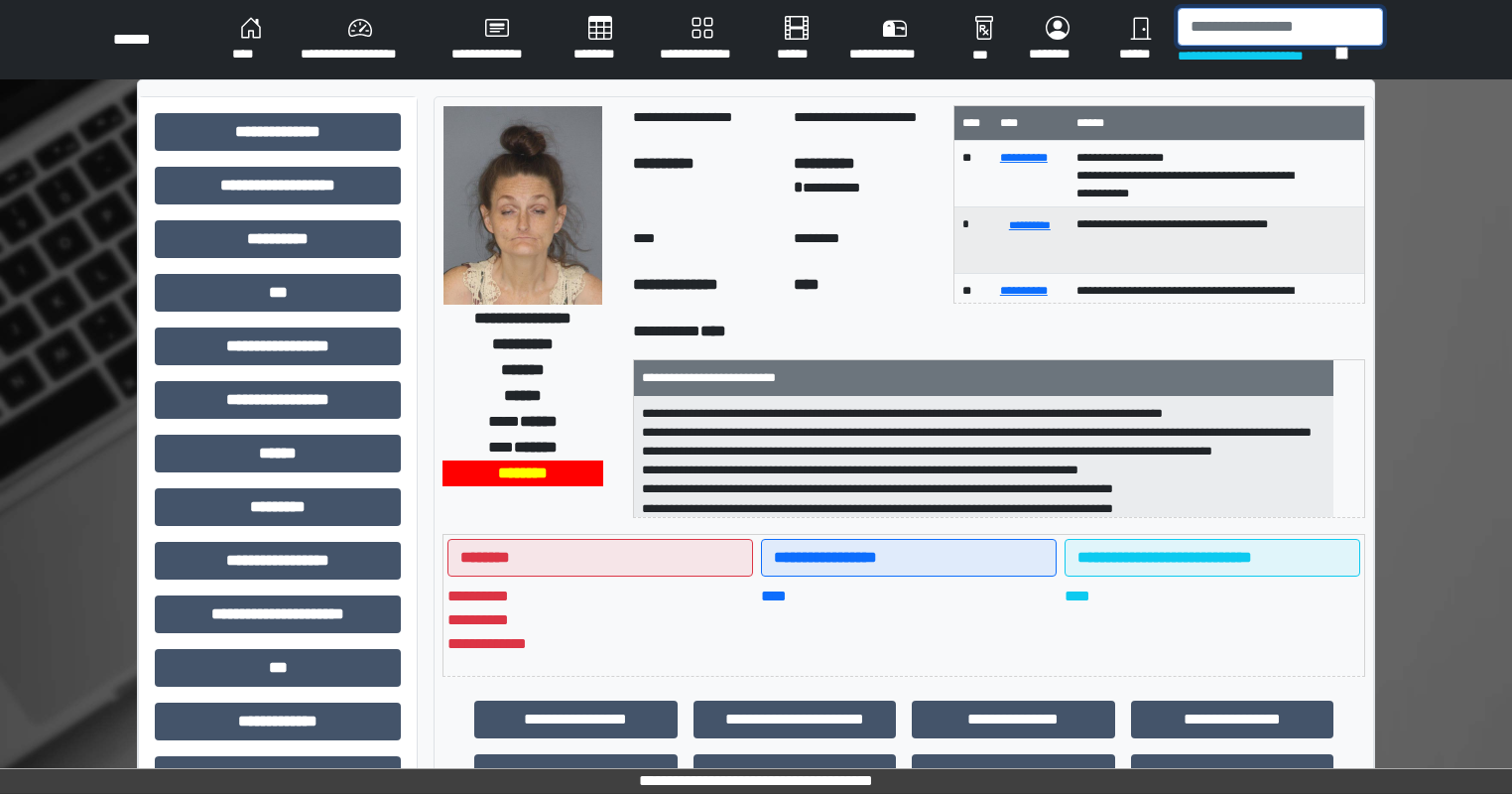 click at bounding box center (1280, 27) 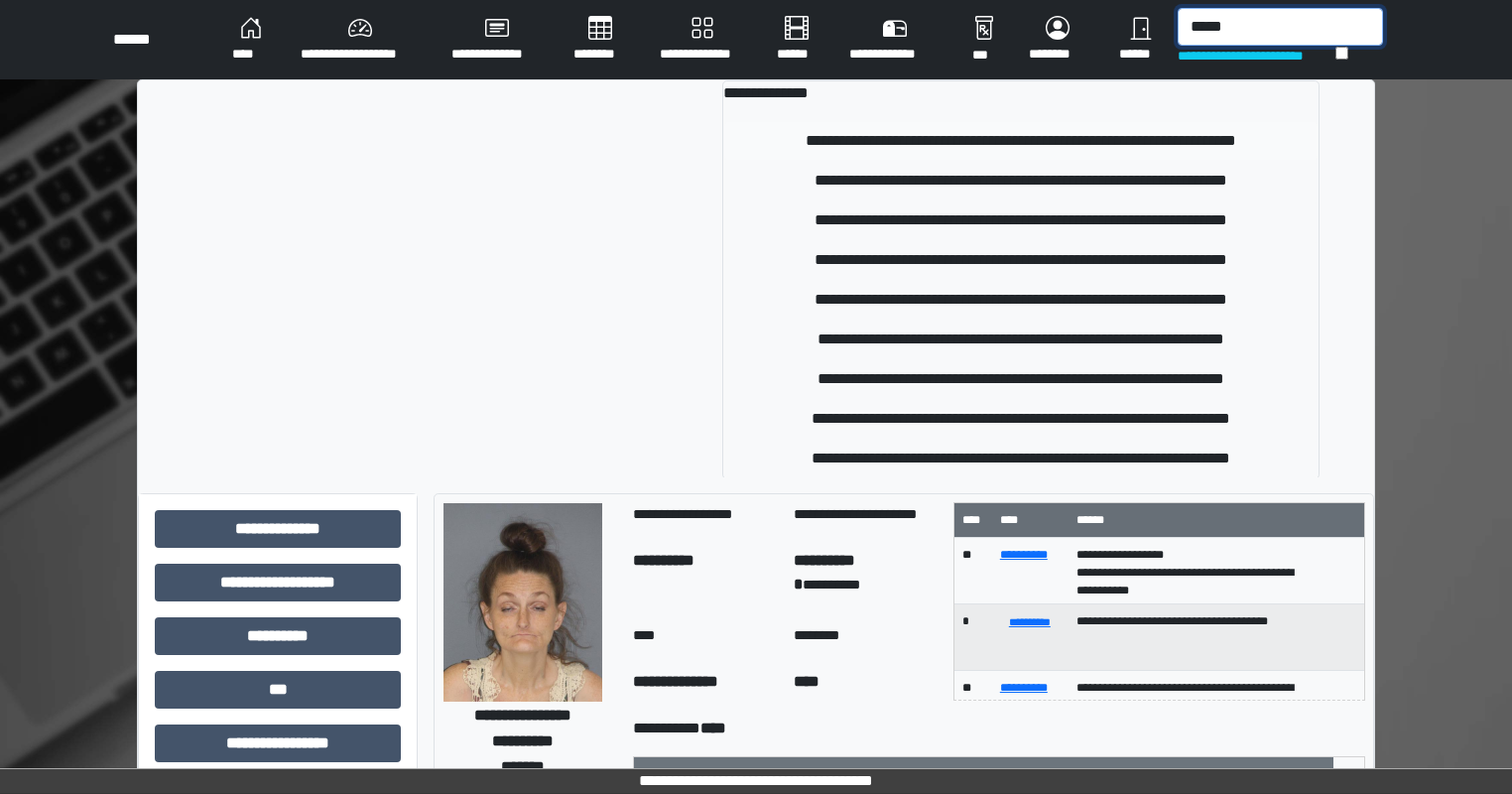 type on "*****" 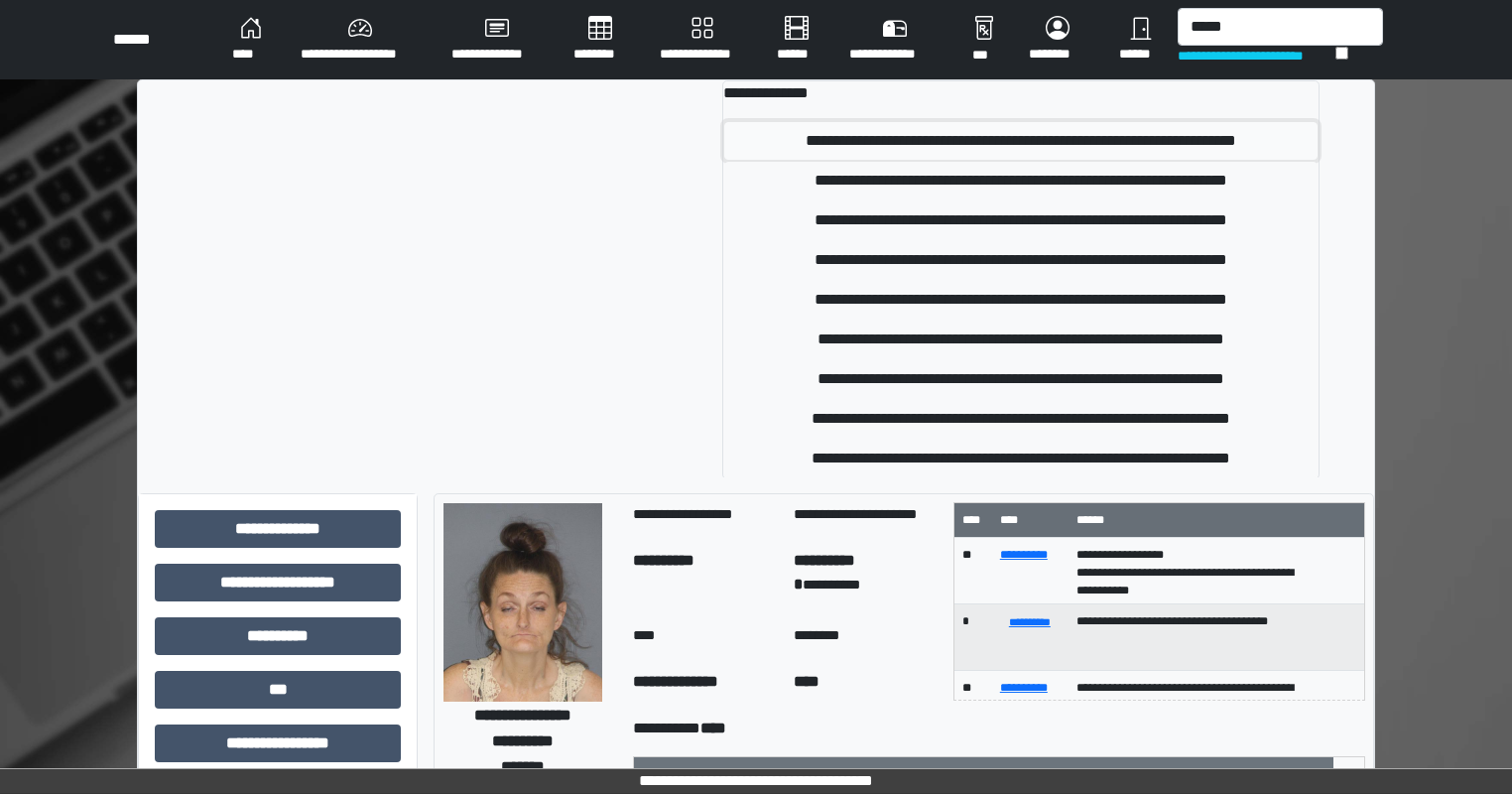 click on "**********" at bounding box center (1020, 141) 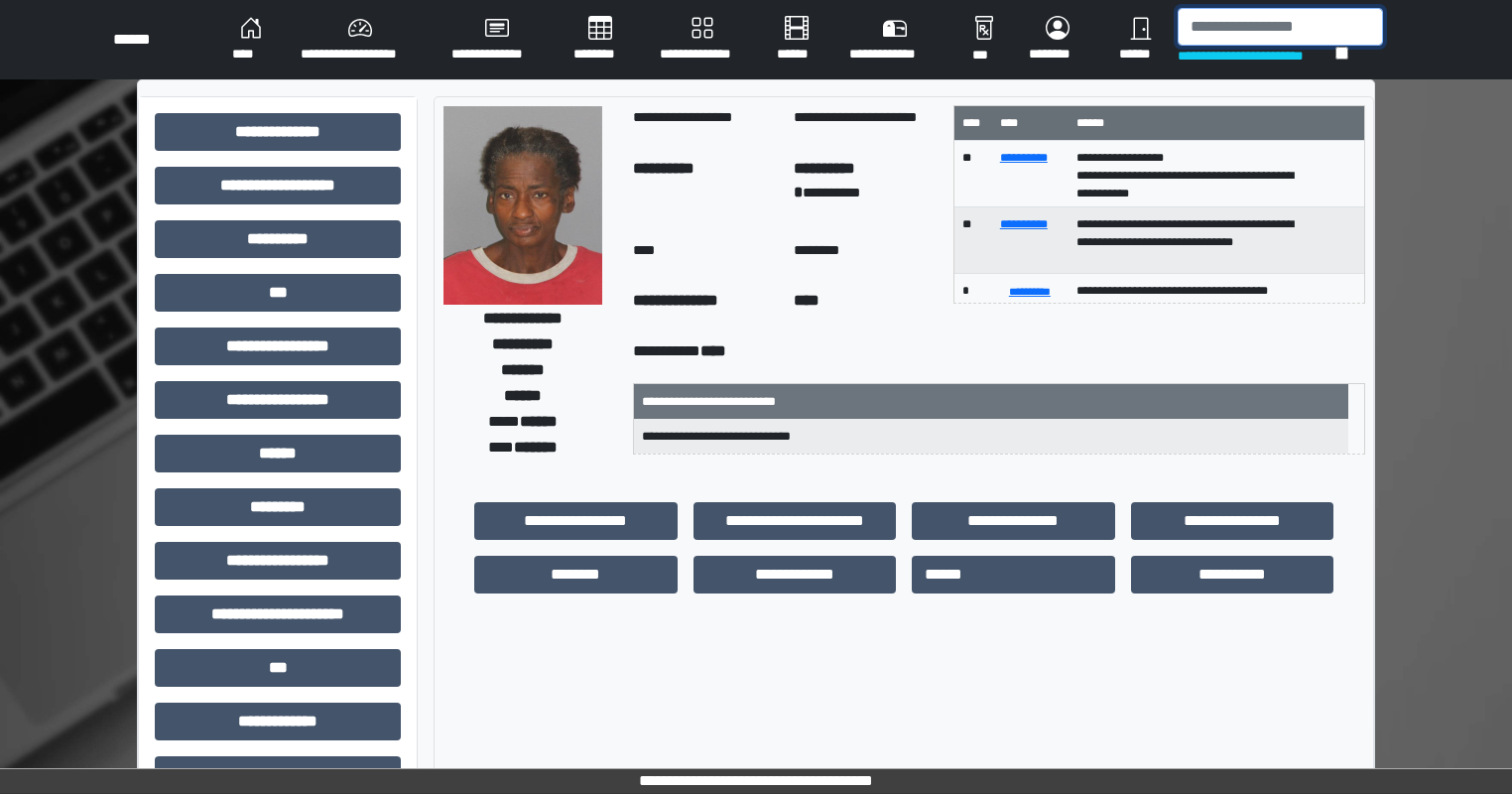 click at bounding box center (1280, 27) 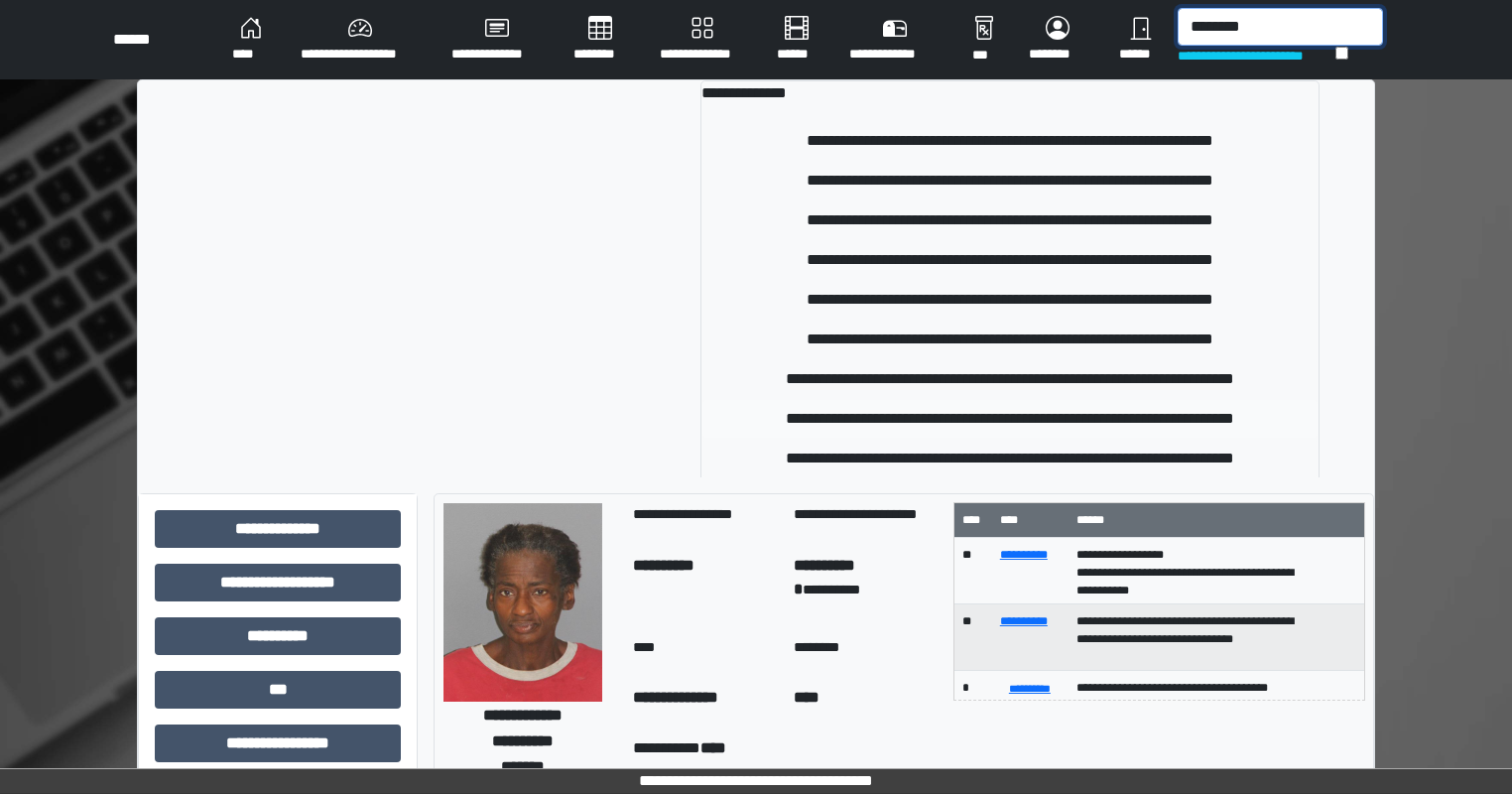 type on "********" 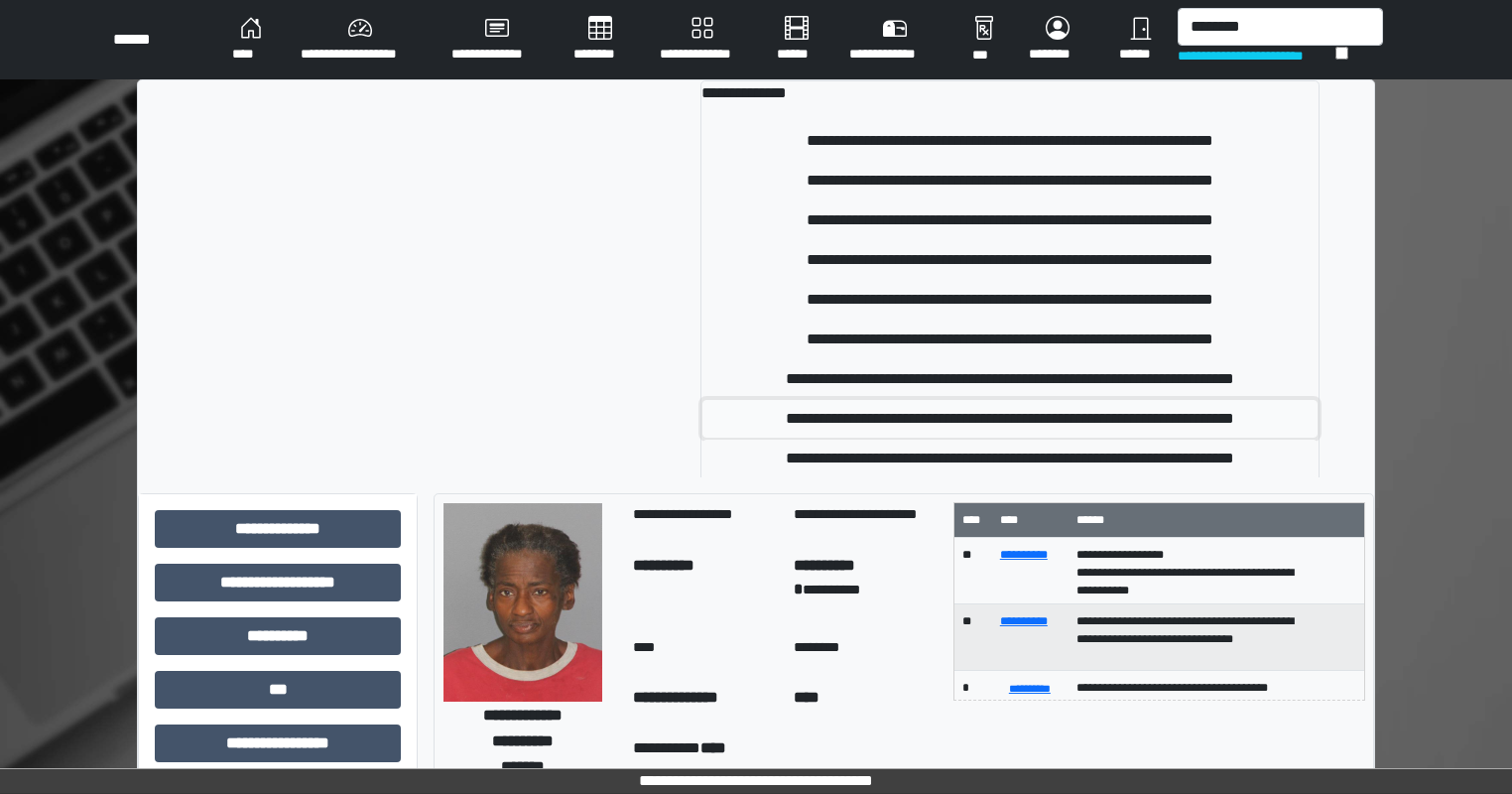 click on "**********" at bounding box center [1010, 419] 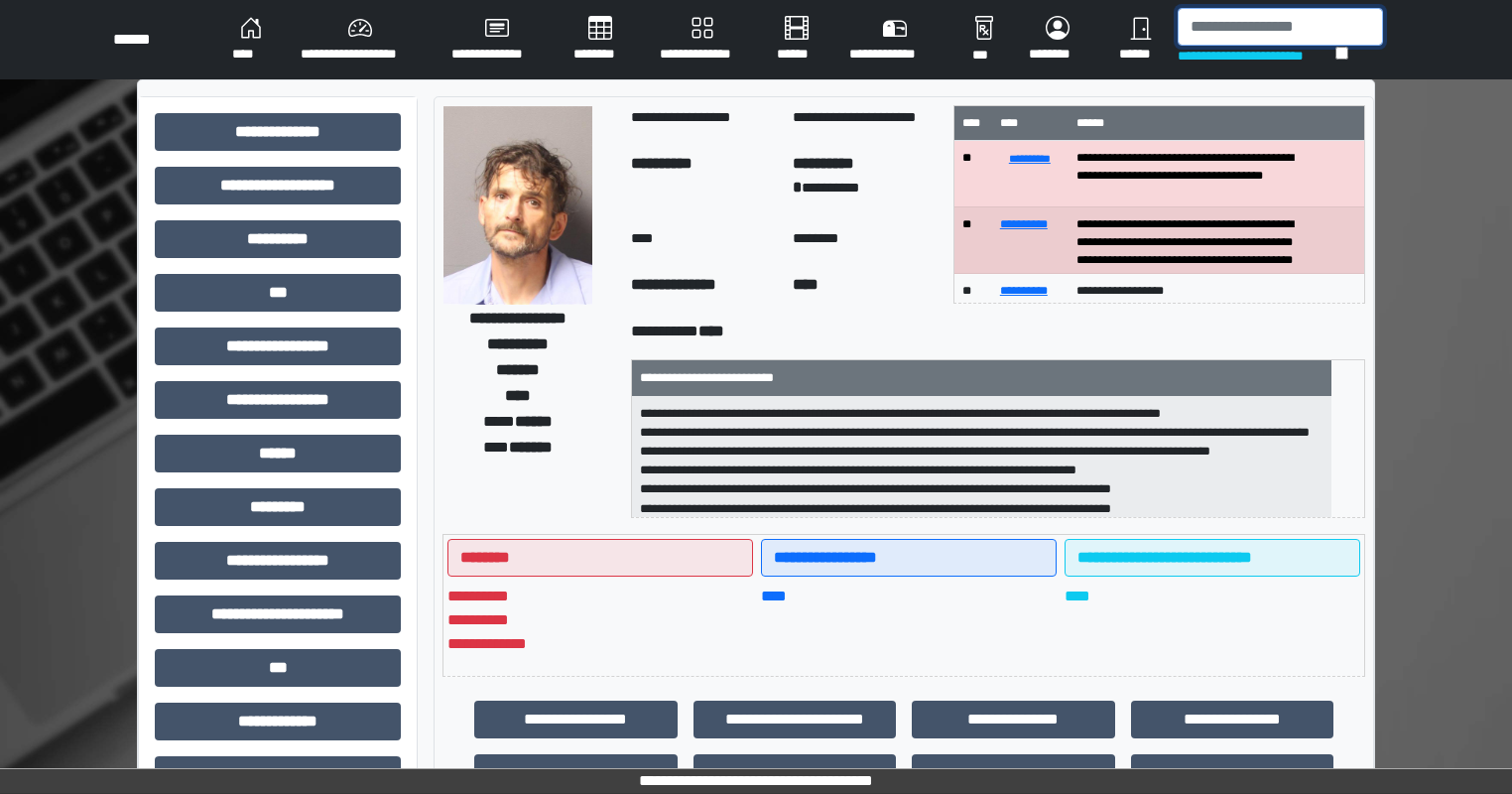 click at bounding box center (1280, 27) 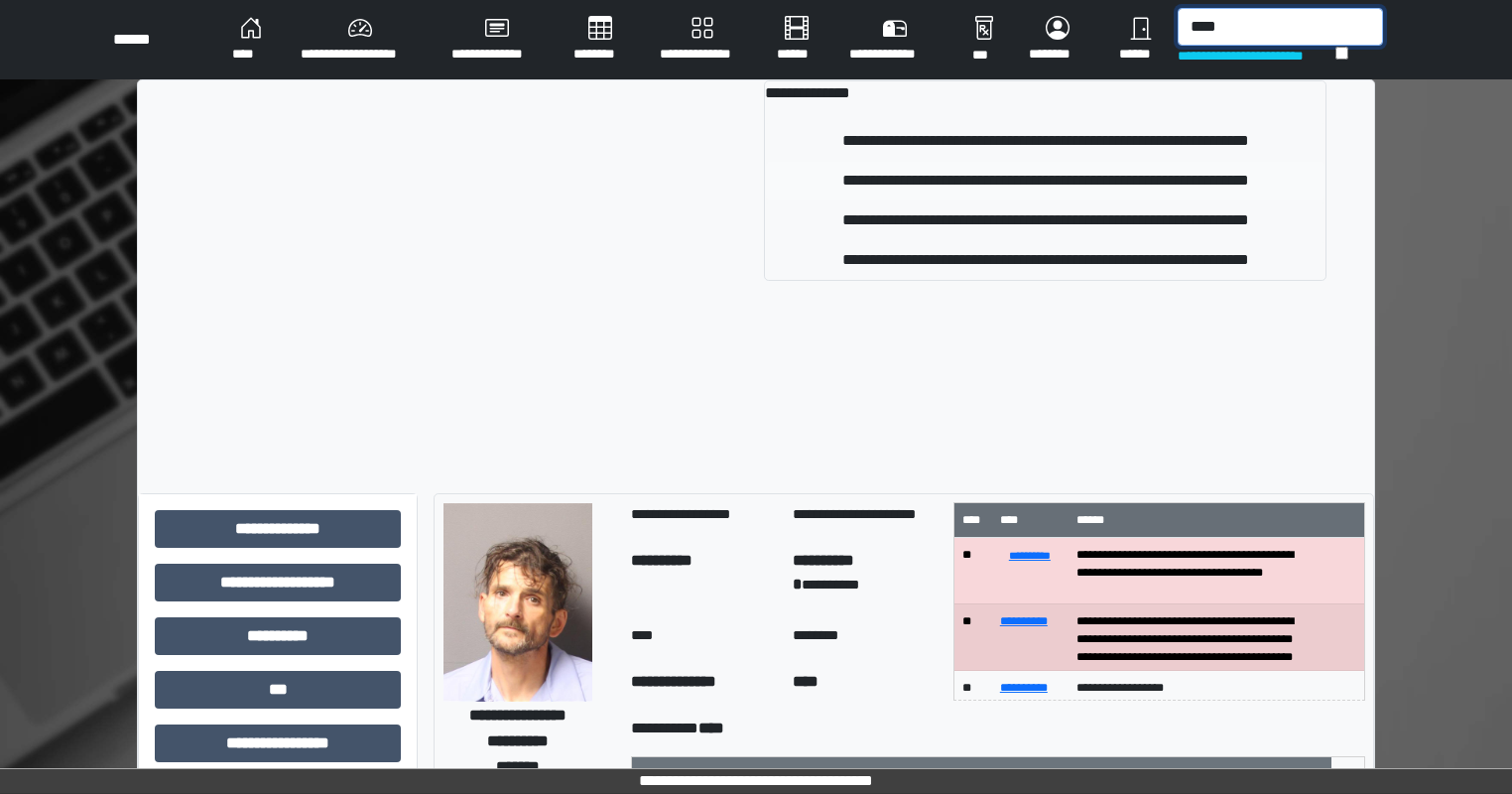 type on "****" 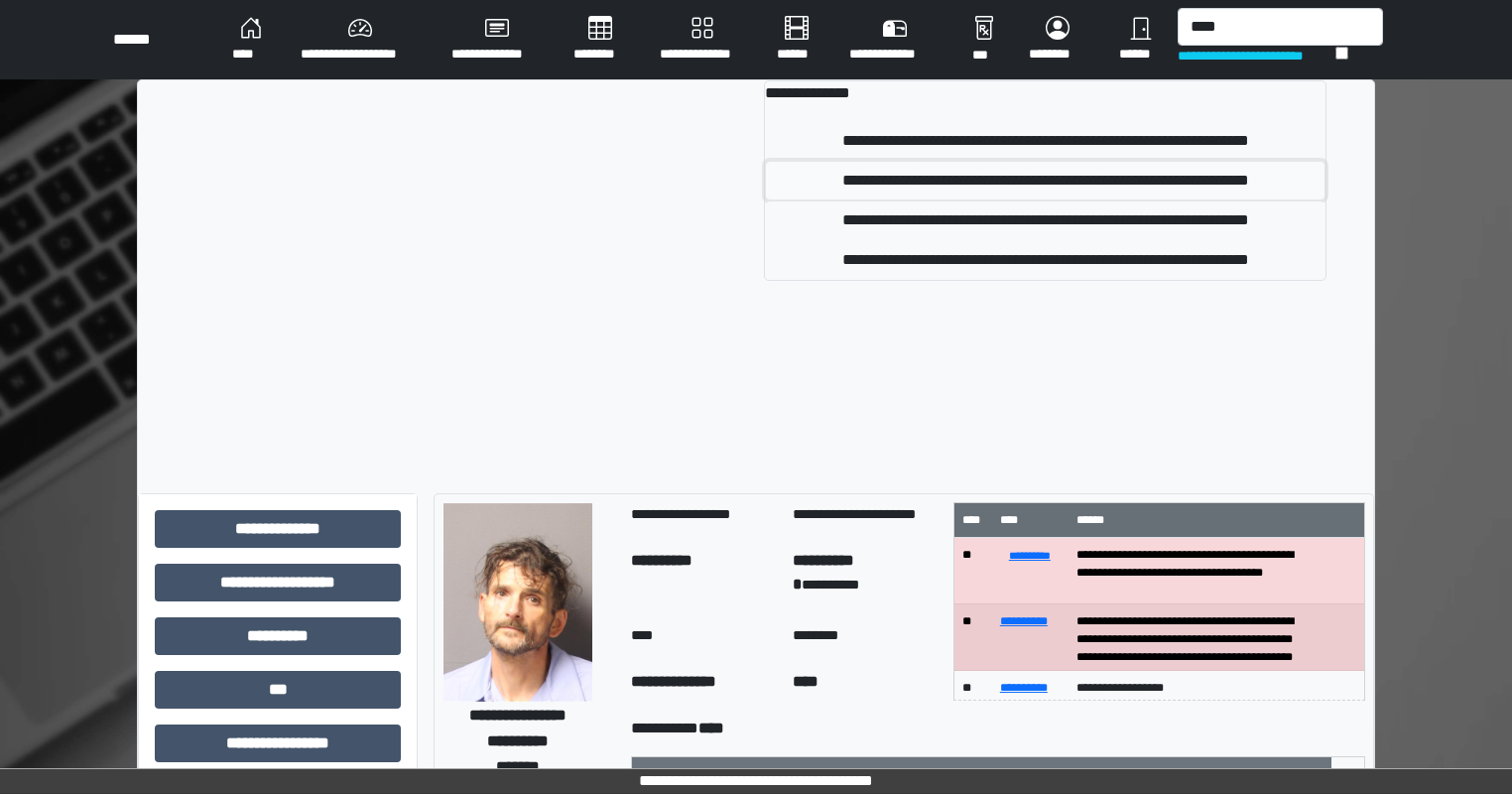 click on "**********" at bounding box center [1045, 181] 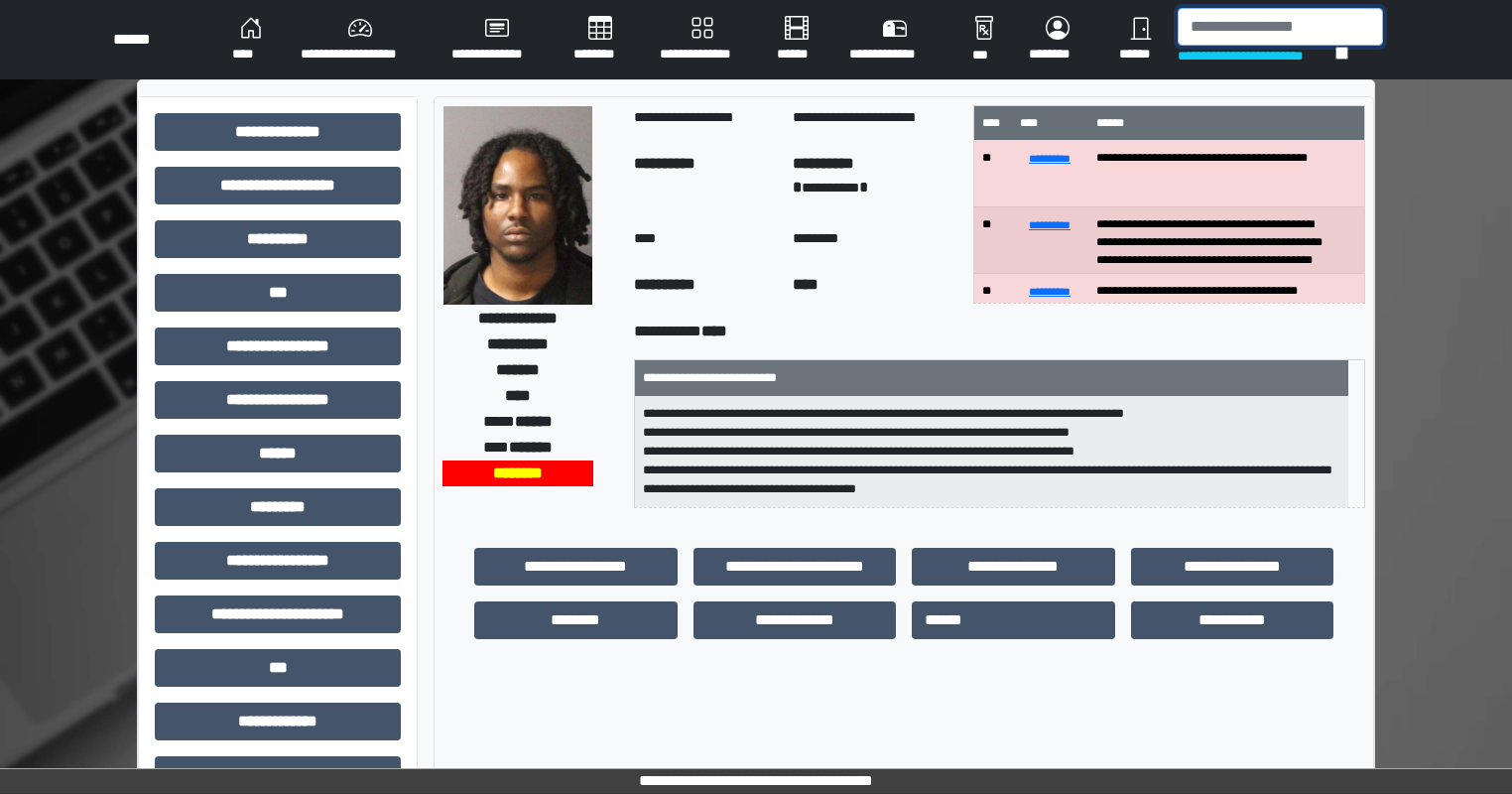 click at bounding box center (1280, 27) 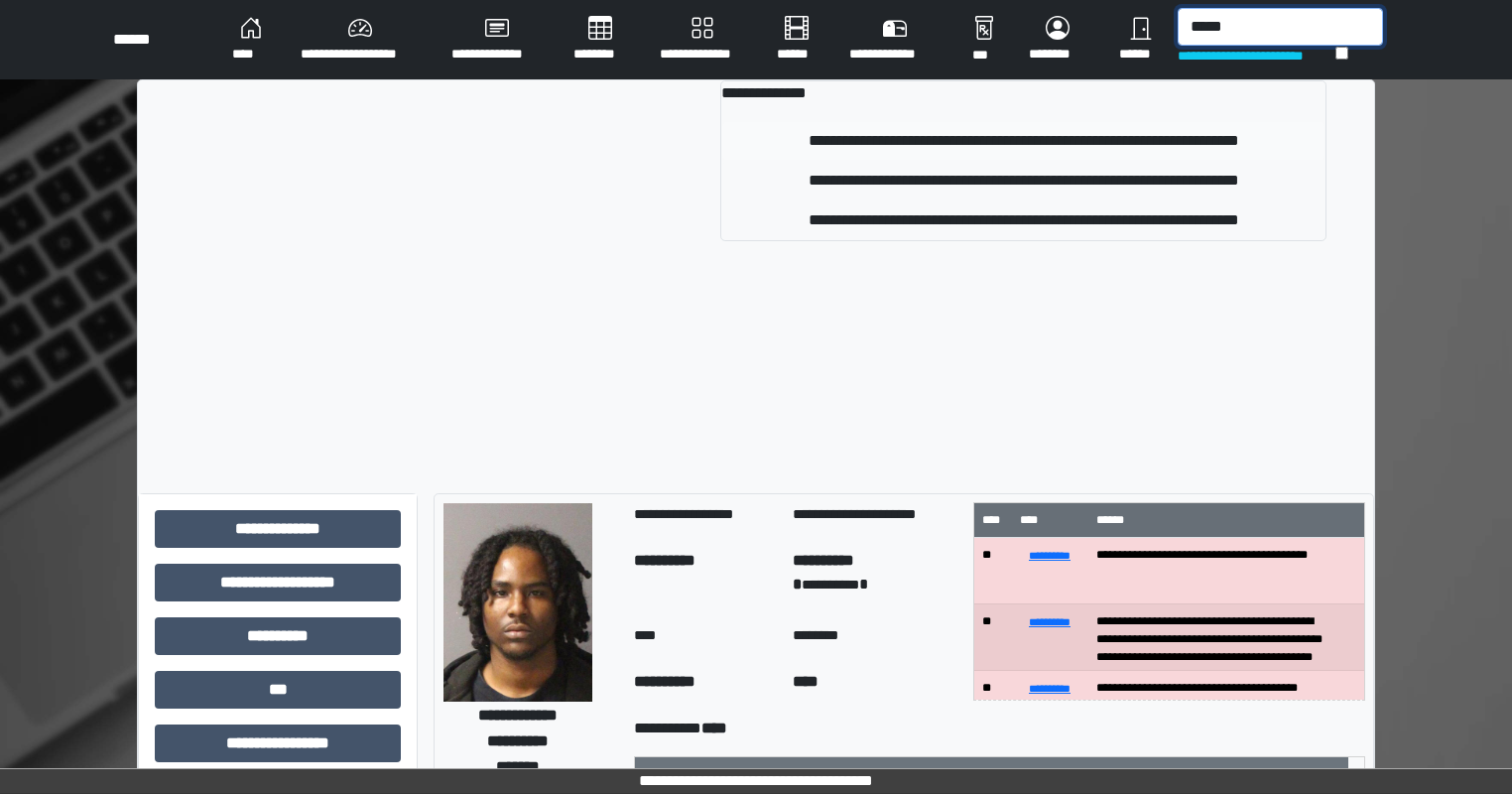 type on "*****" 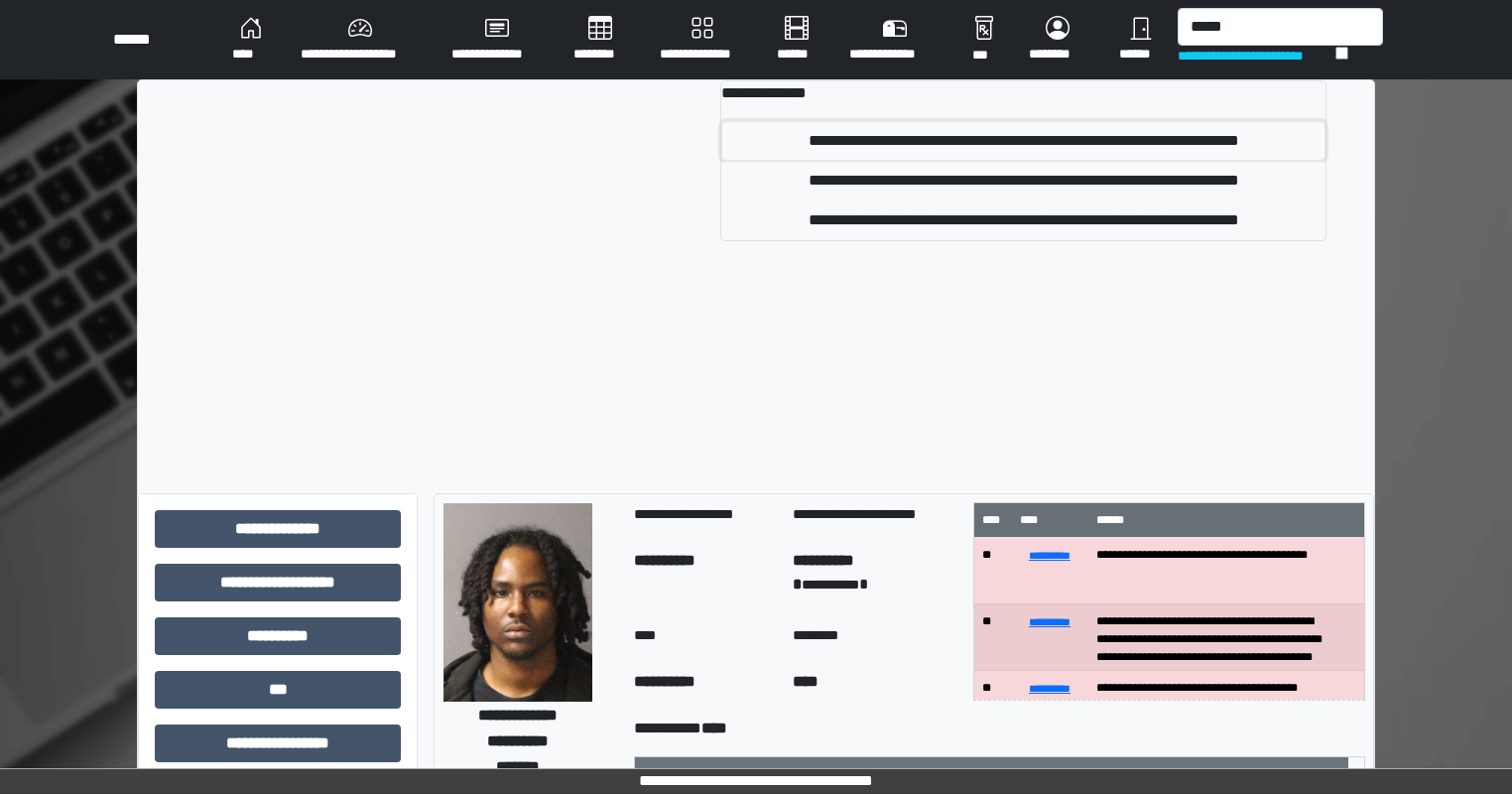 click on "**********" at bounding box center [1023, 141] 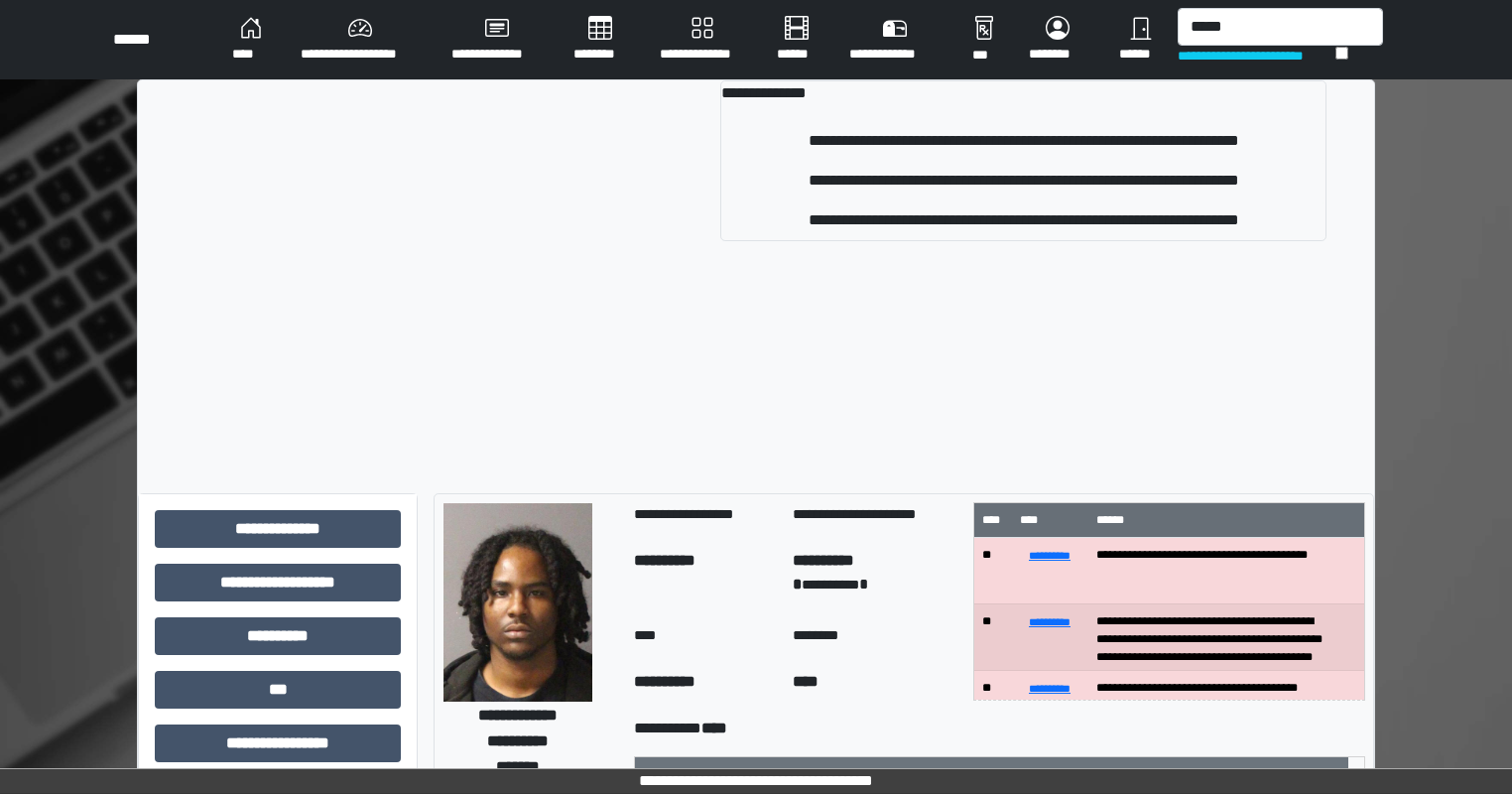 type 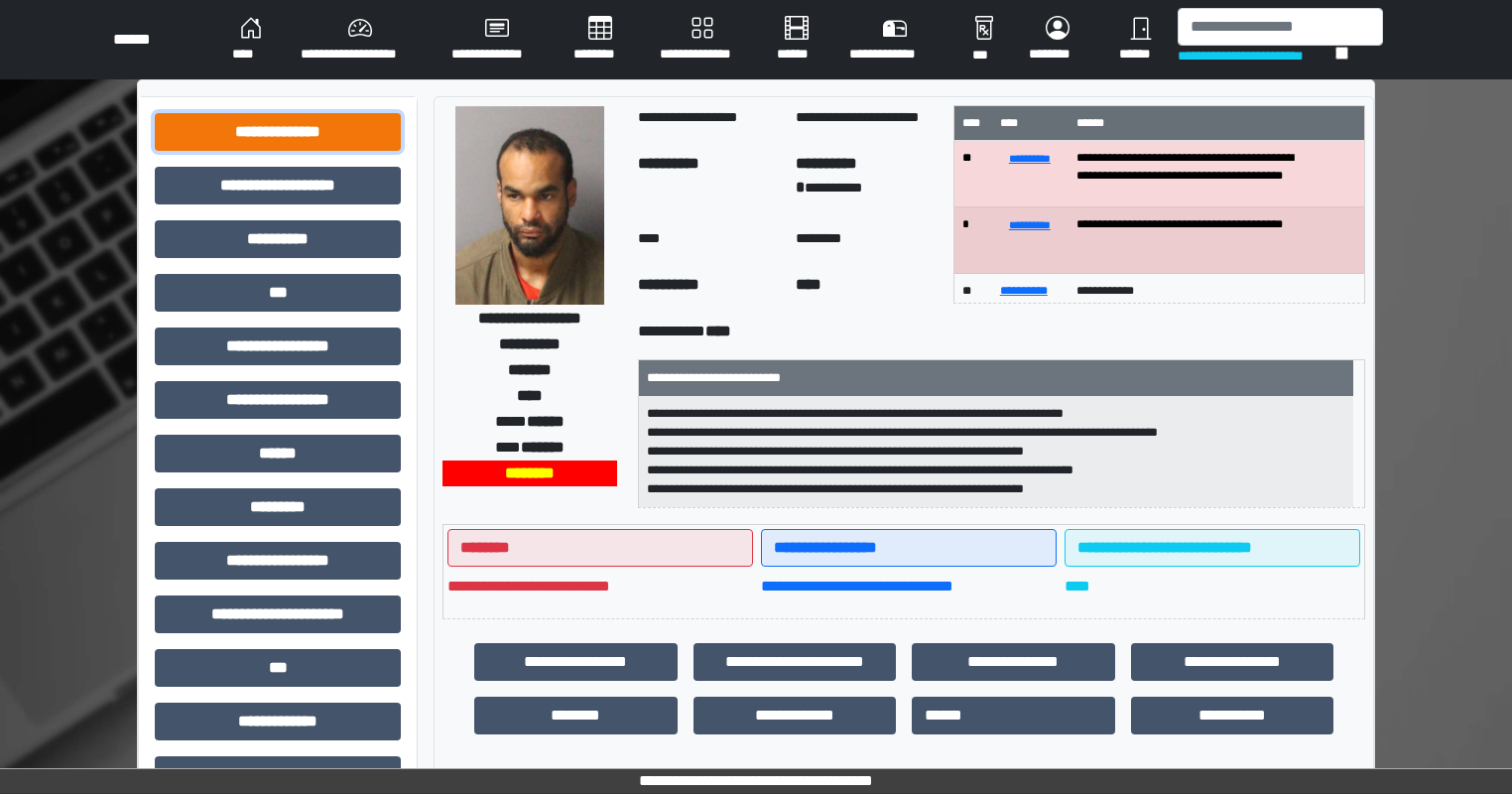 click on "**********" at bounding box center [278, 132] 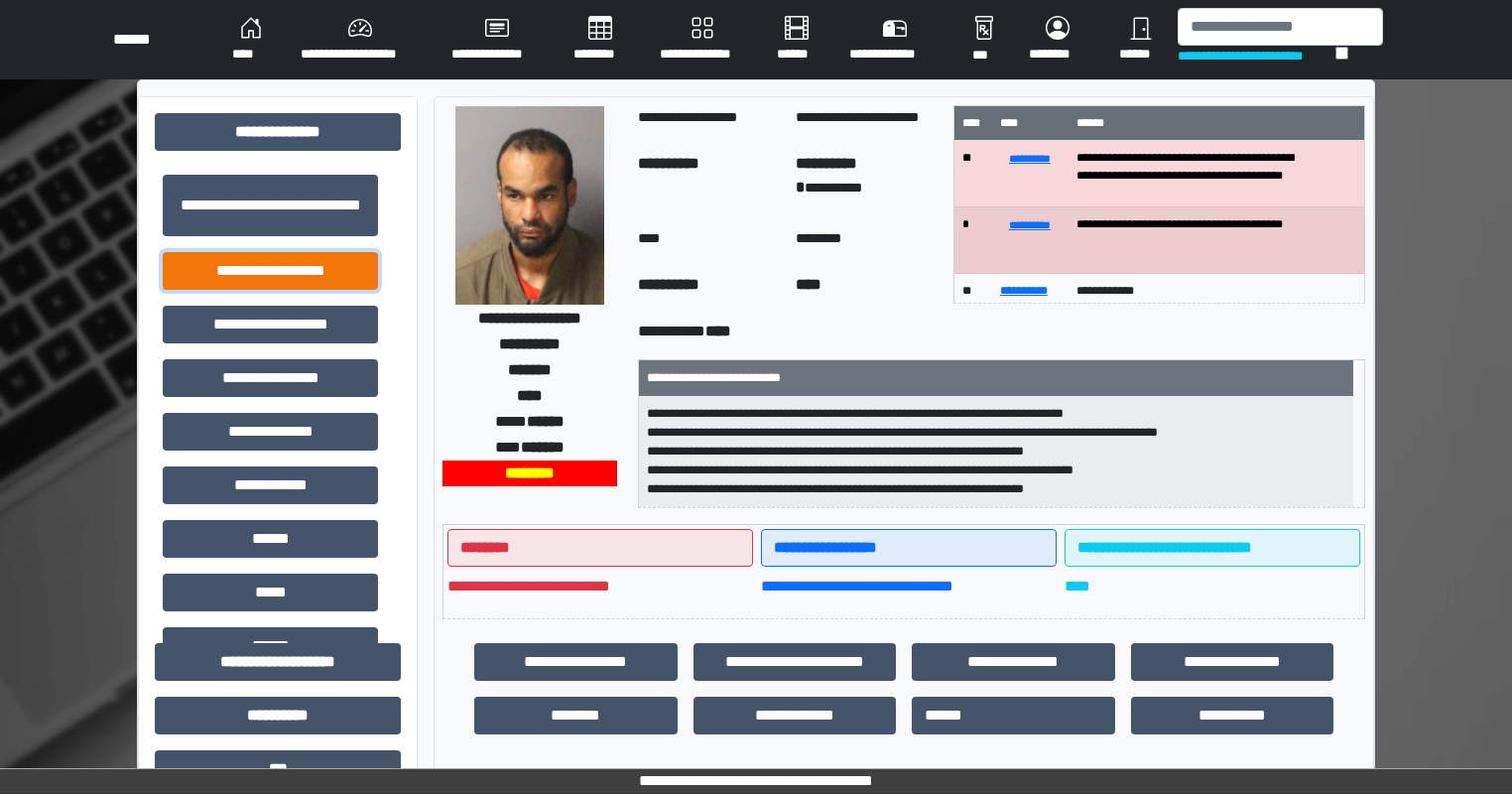 click on "**********" at bounding box center [270, 271] 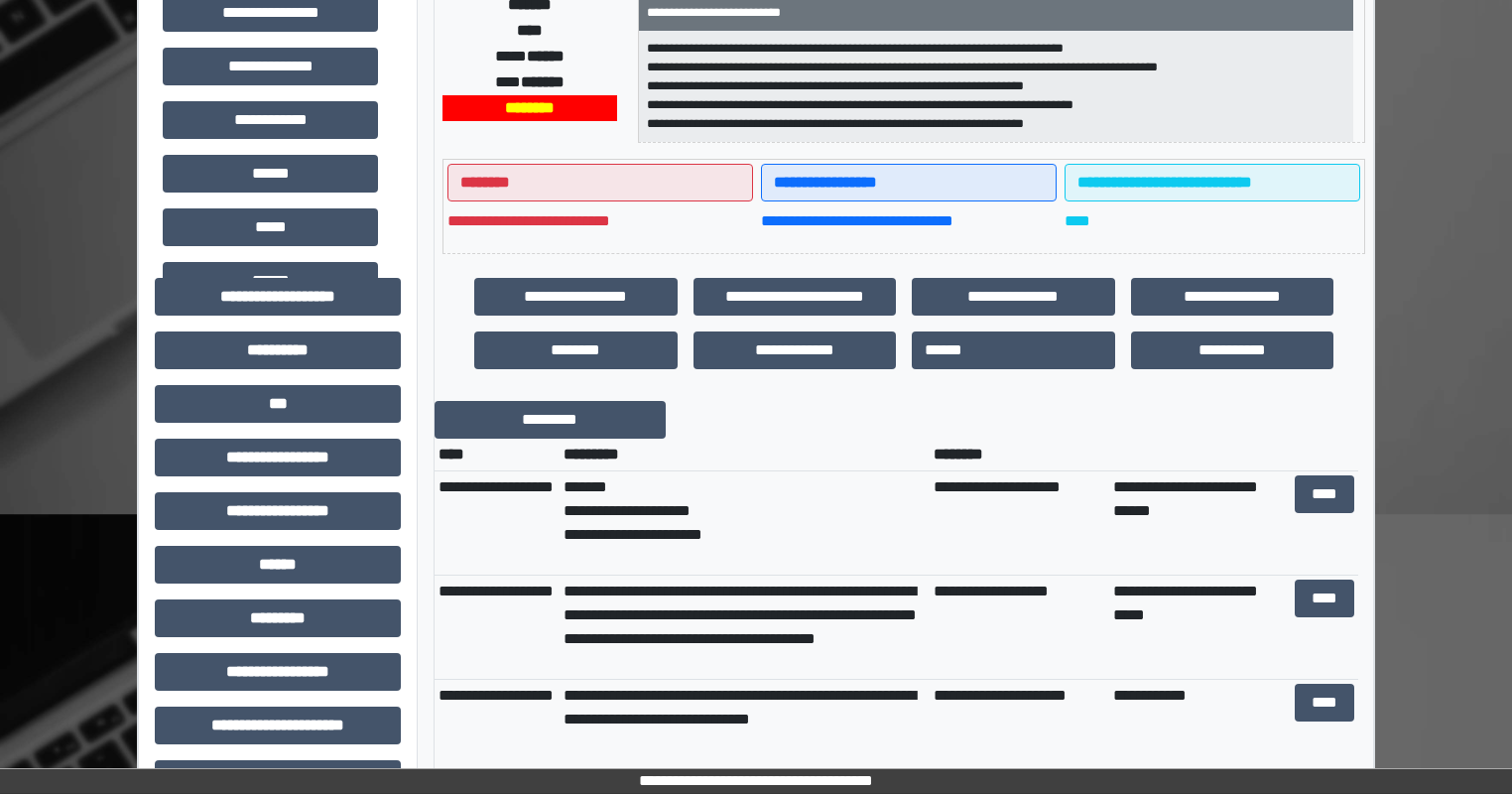 scroll, scrollTop: 397, scrollLeft: 0, axis: vertical 